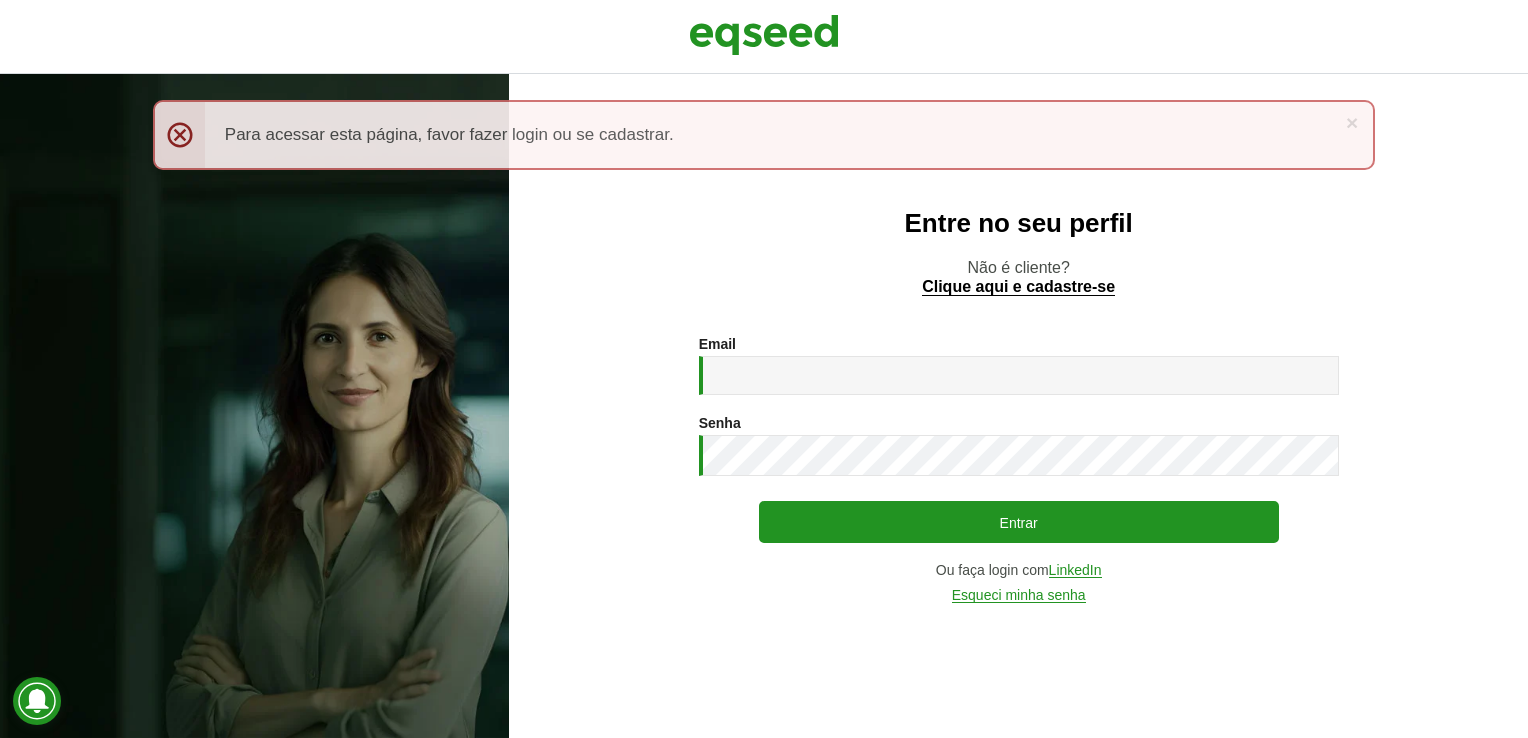 scroll, scrollTop: 0, scrollLeft: 0, axis: both 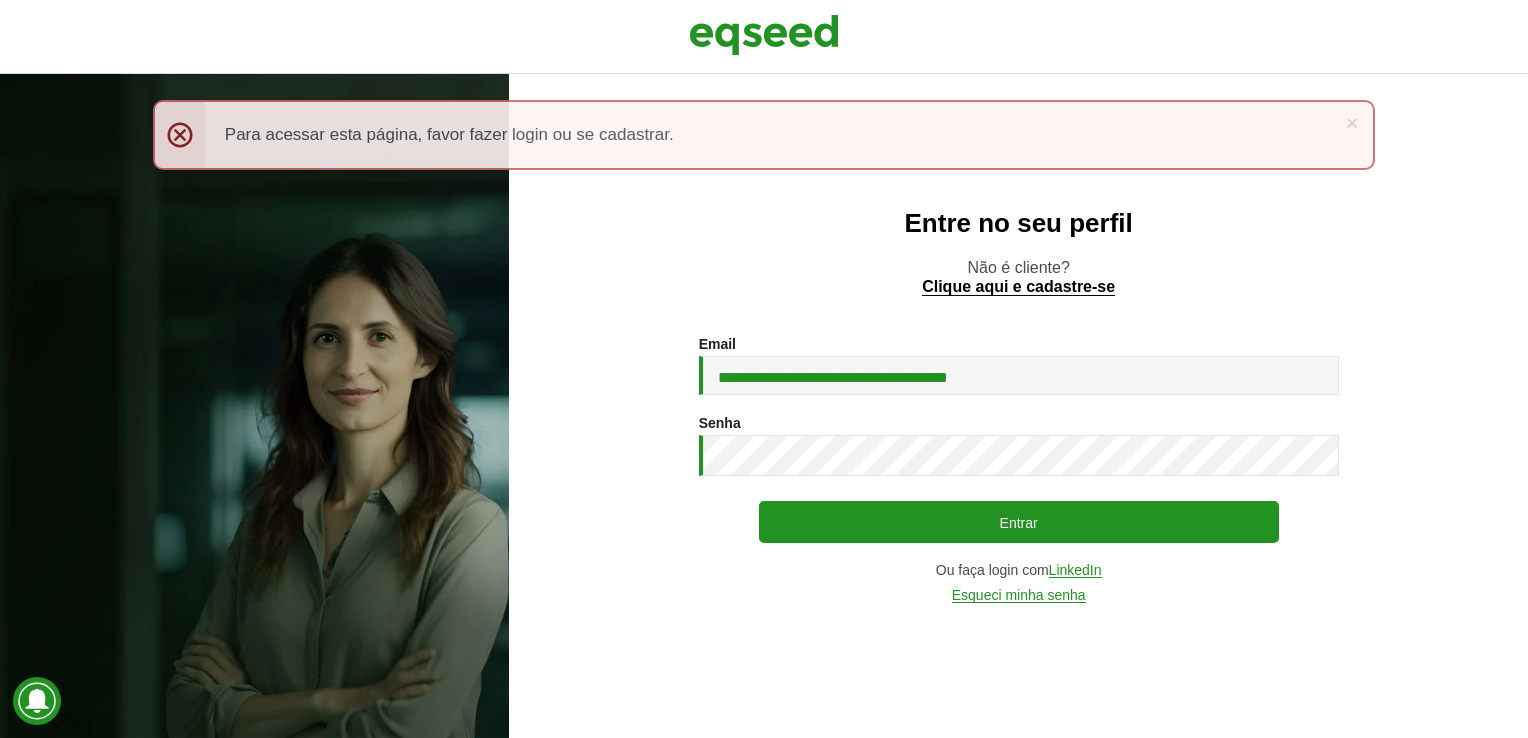 click on "**********" at bounding box center [1019, 469] 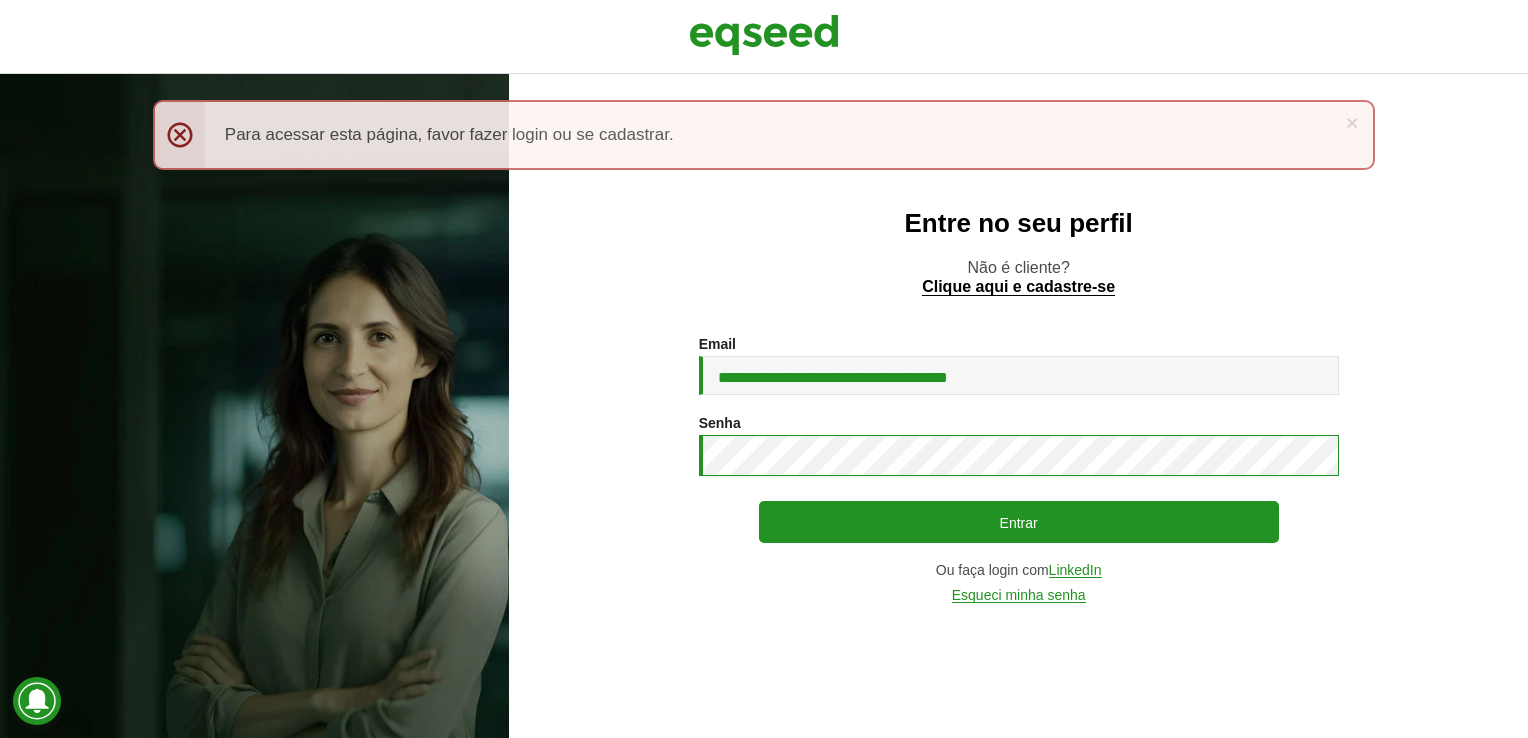 click on "Entrar" at bounding box center [1019, 522] 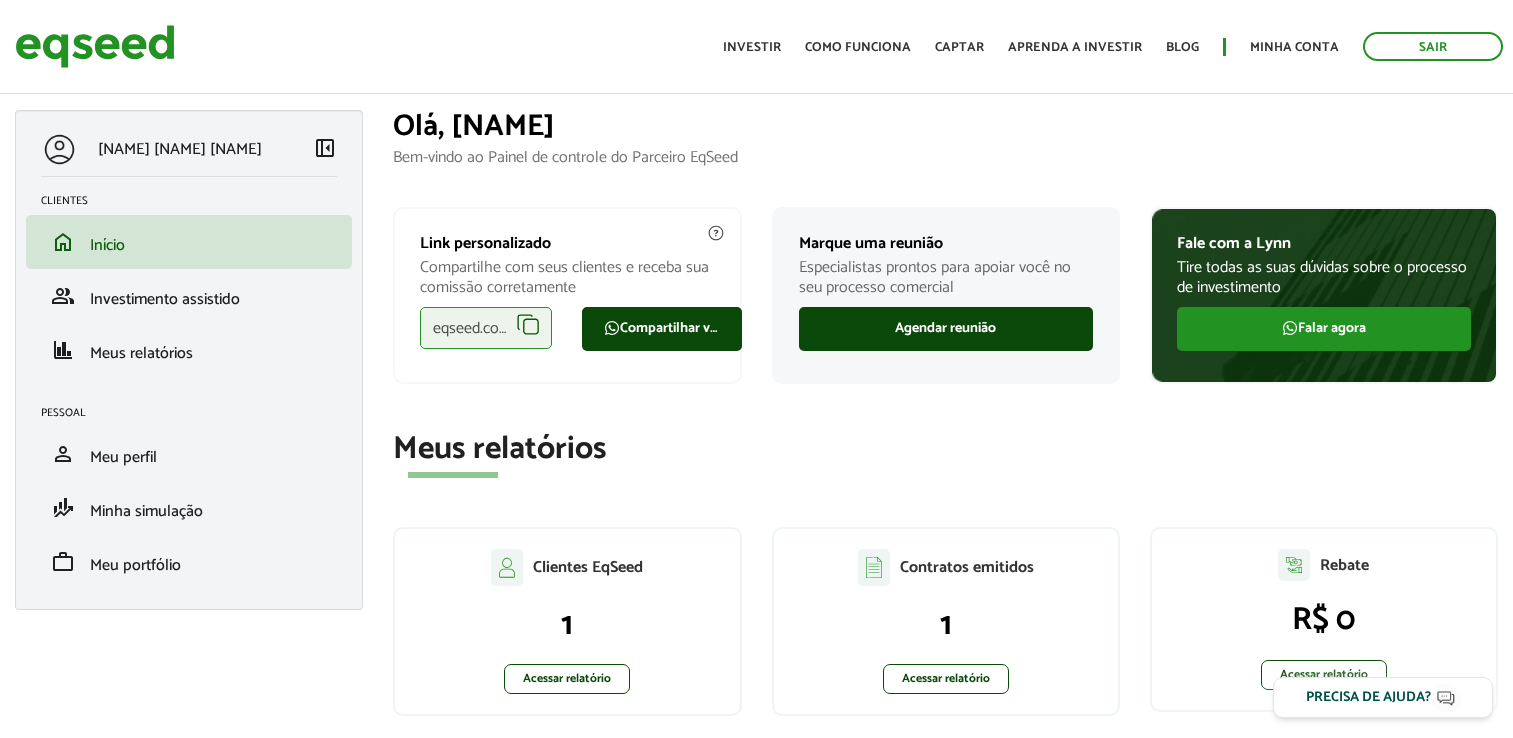scroll, scrollTop: 0, scrollLeft: 0, axis: both 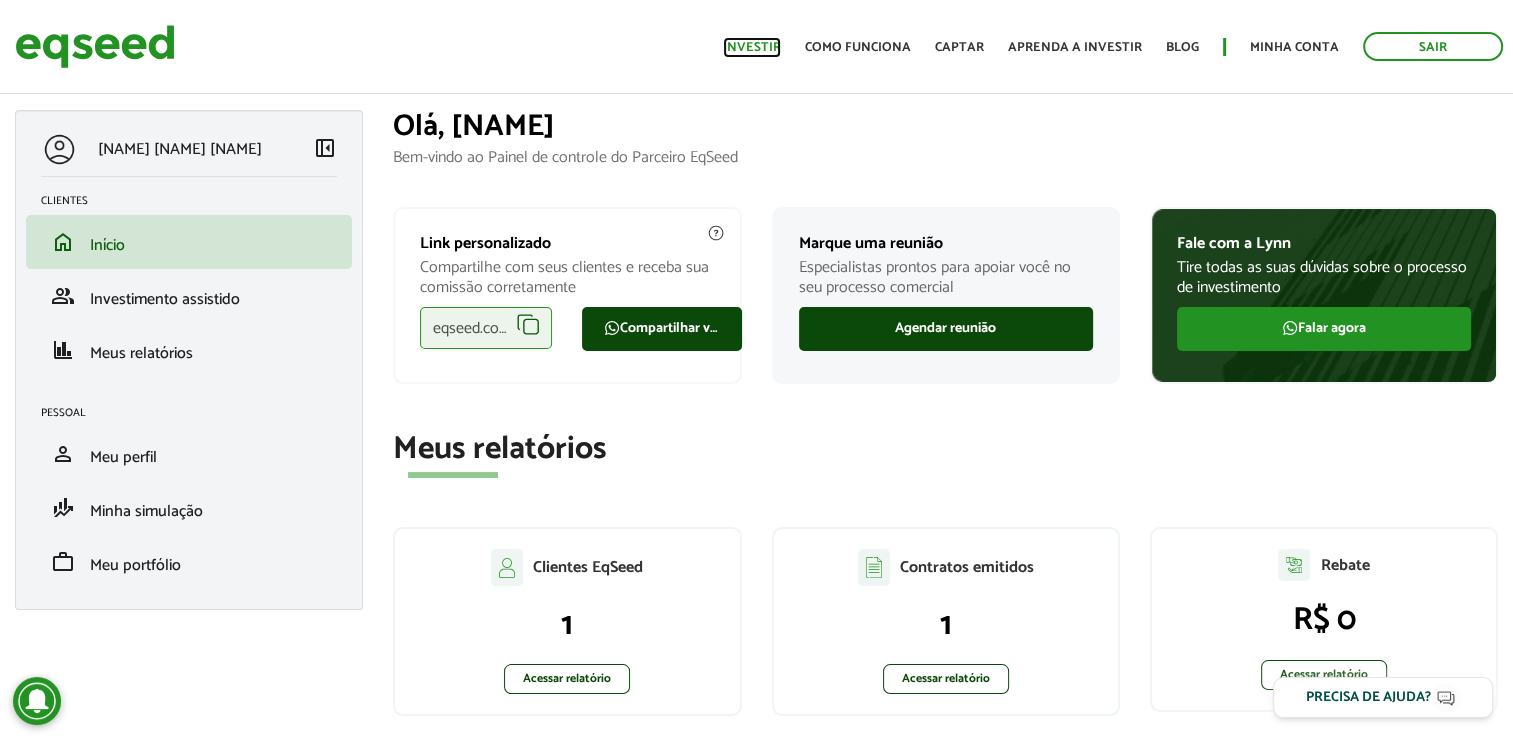 click on "Investir" at bounding box center [752, 47] 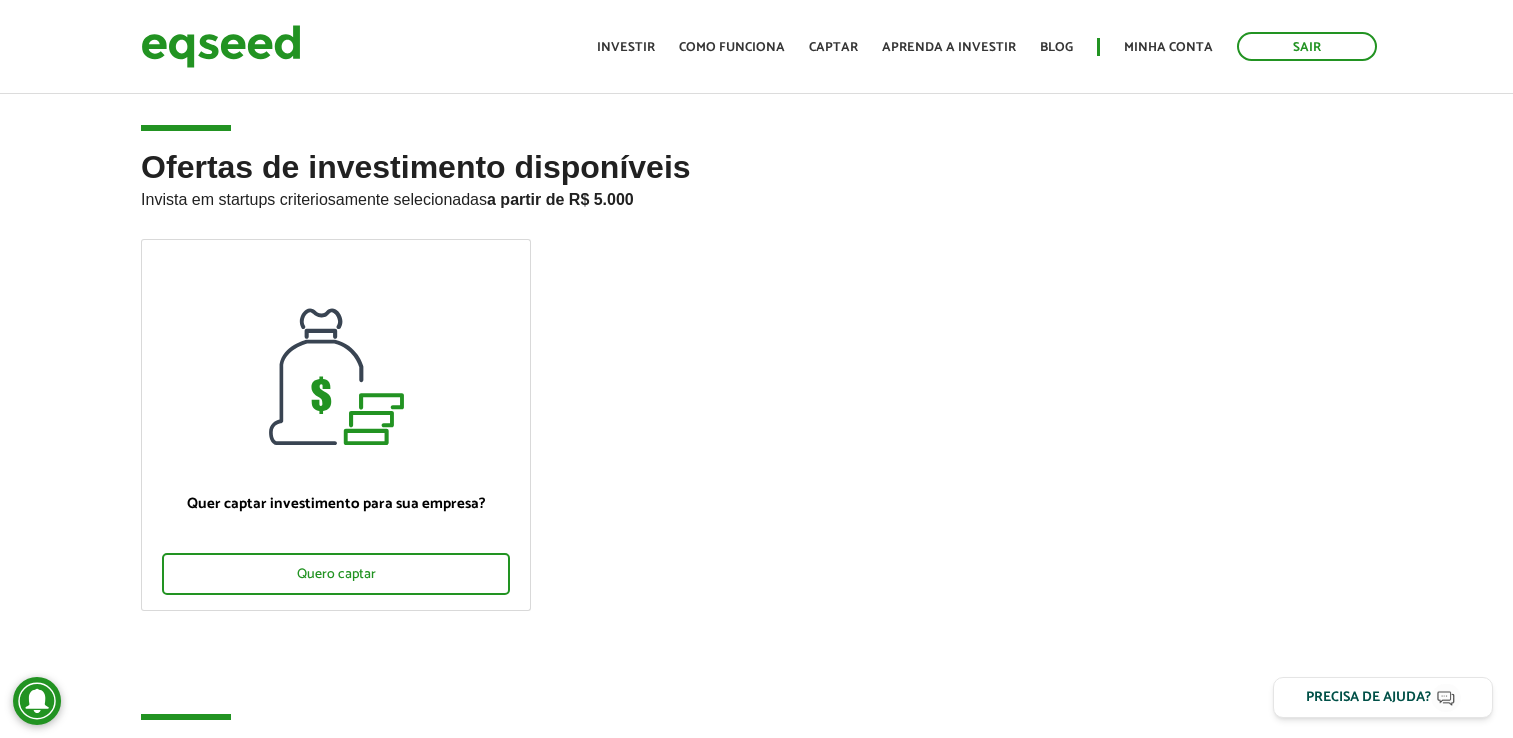scroll, scrollTop: 0, scrollLeft: 0, axis: both 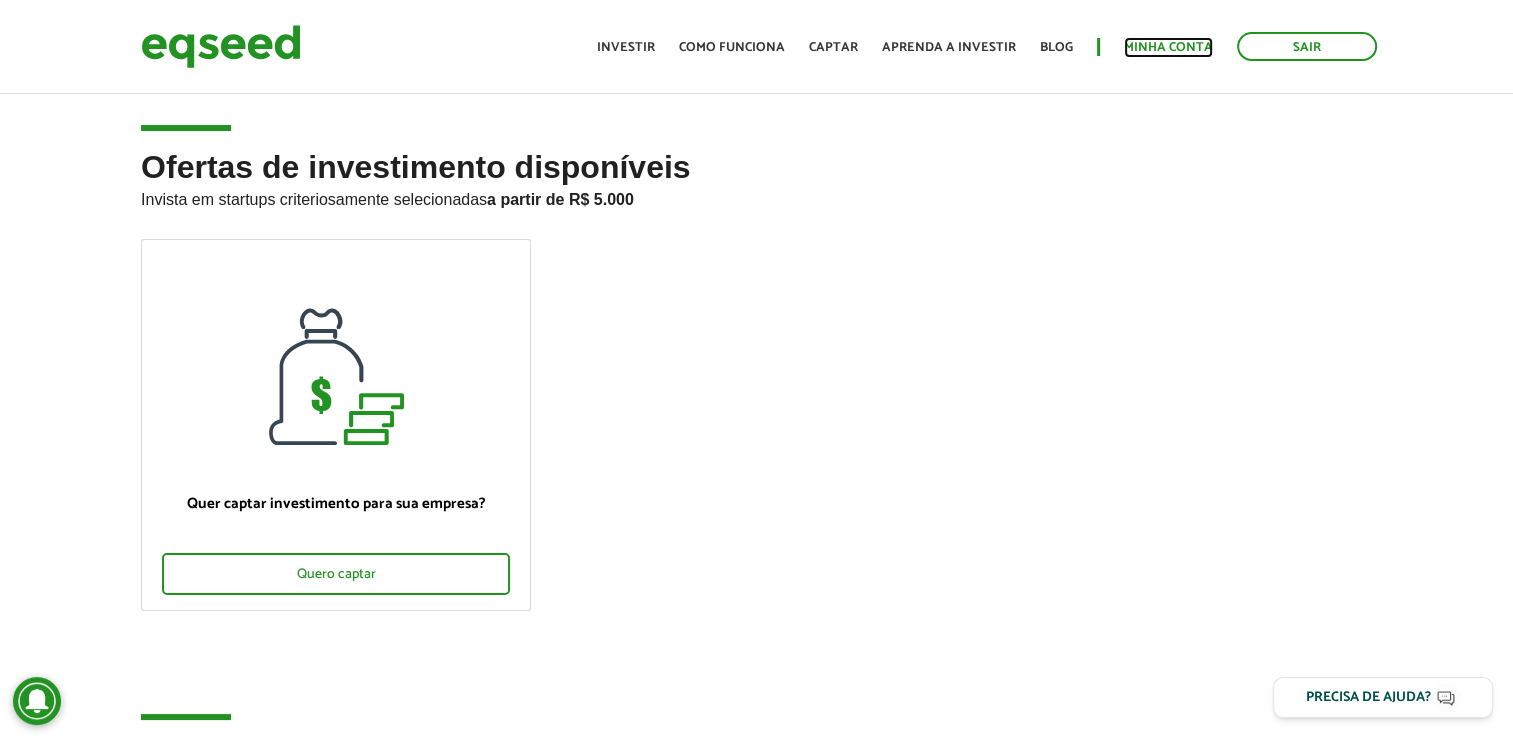 click on "Minha conta" at bounding box center (1168, 47) 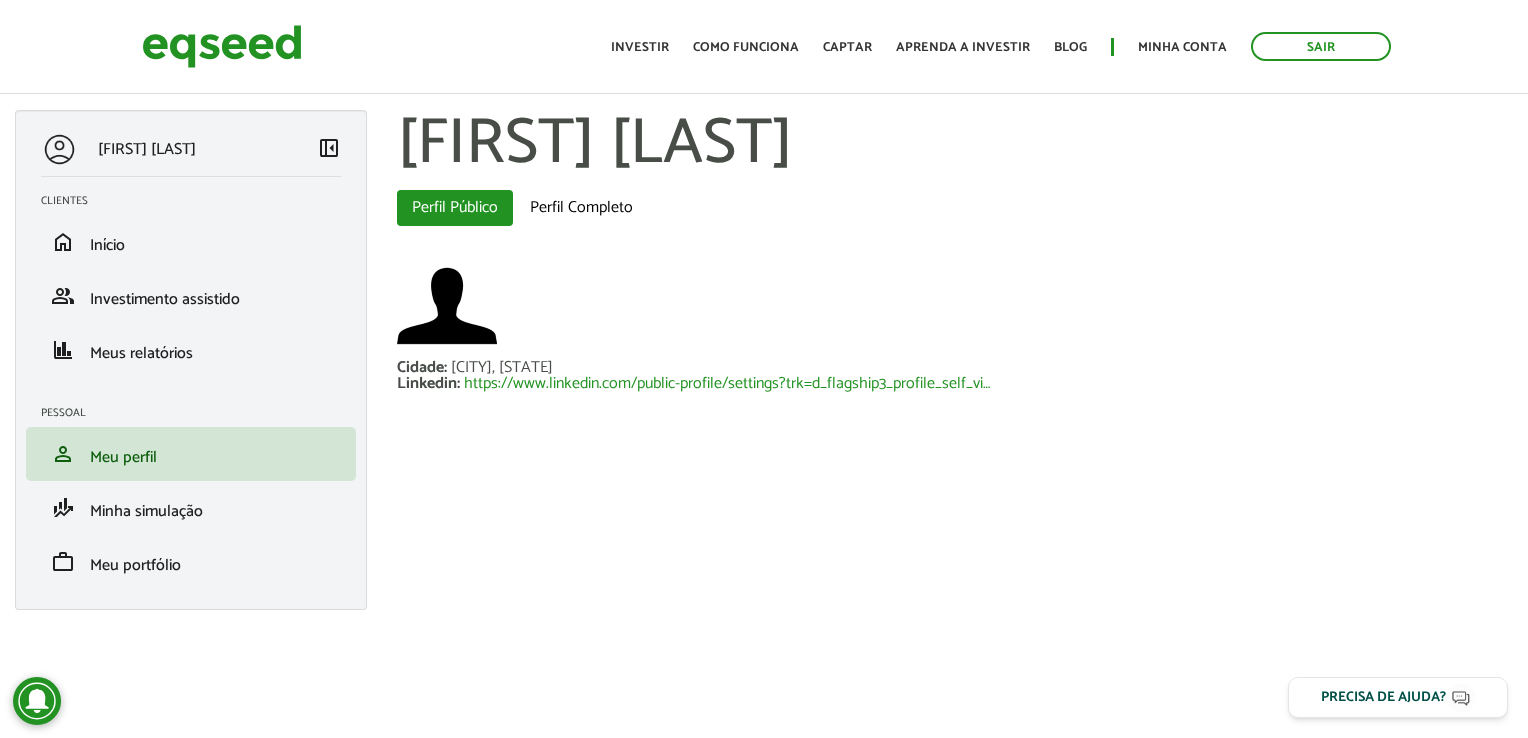 scroll, scrollTop: 0, scrollLeft: 0, axis: both 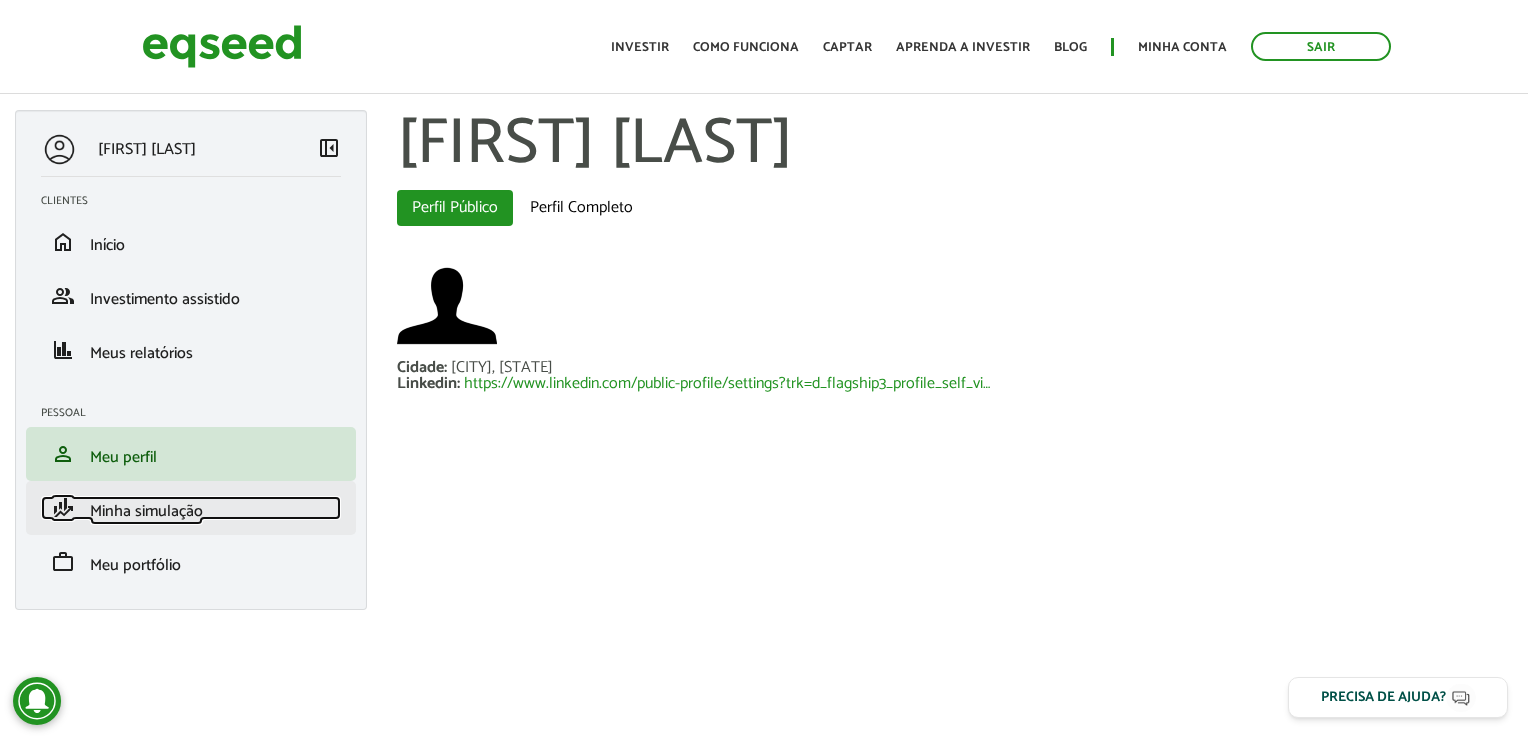click on "finance_mode Minha simulação" at bounding box center [191, 508] 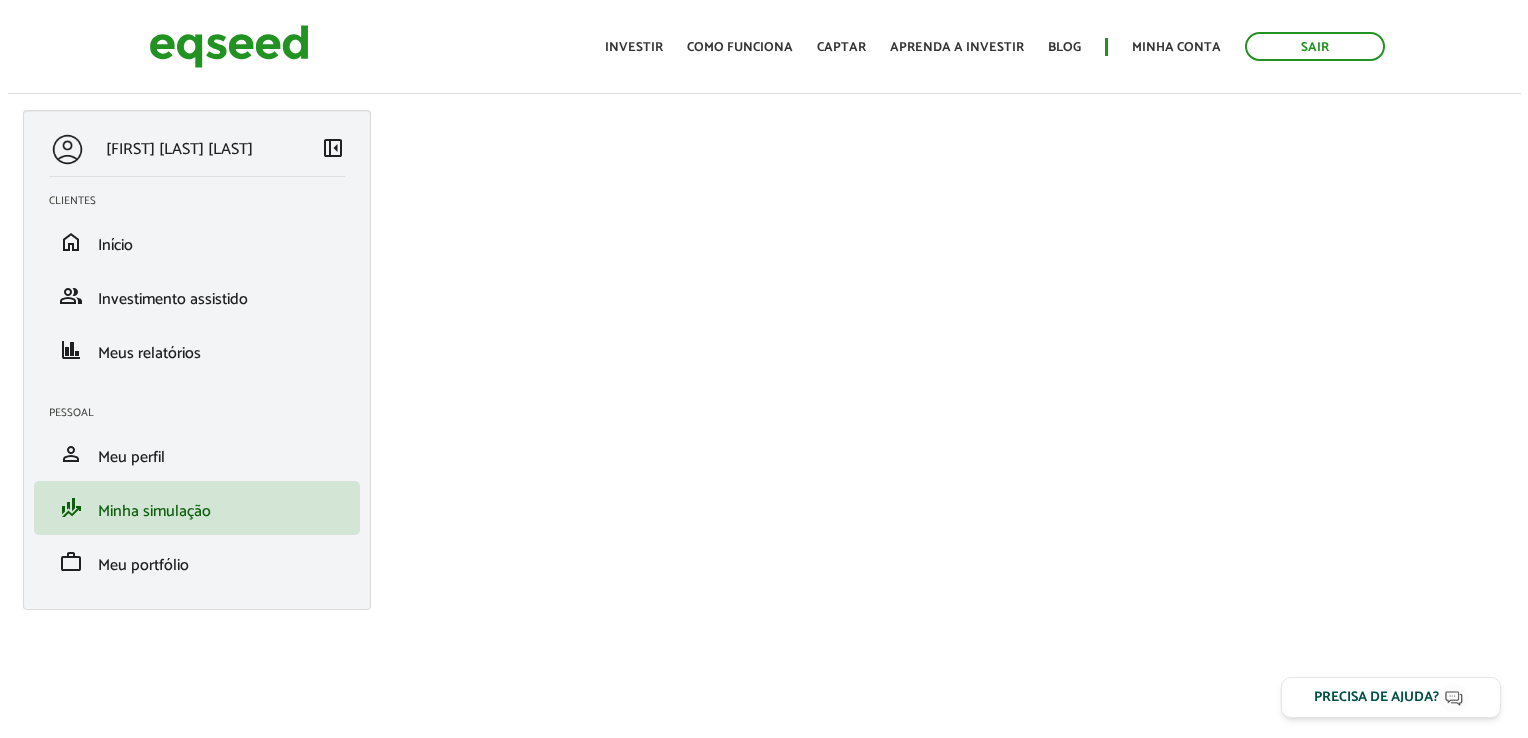 scroll, scrollTop: 0, scrollLeft: 0, axis: both 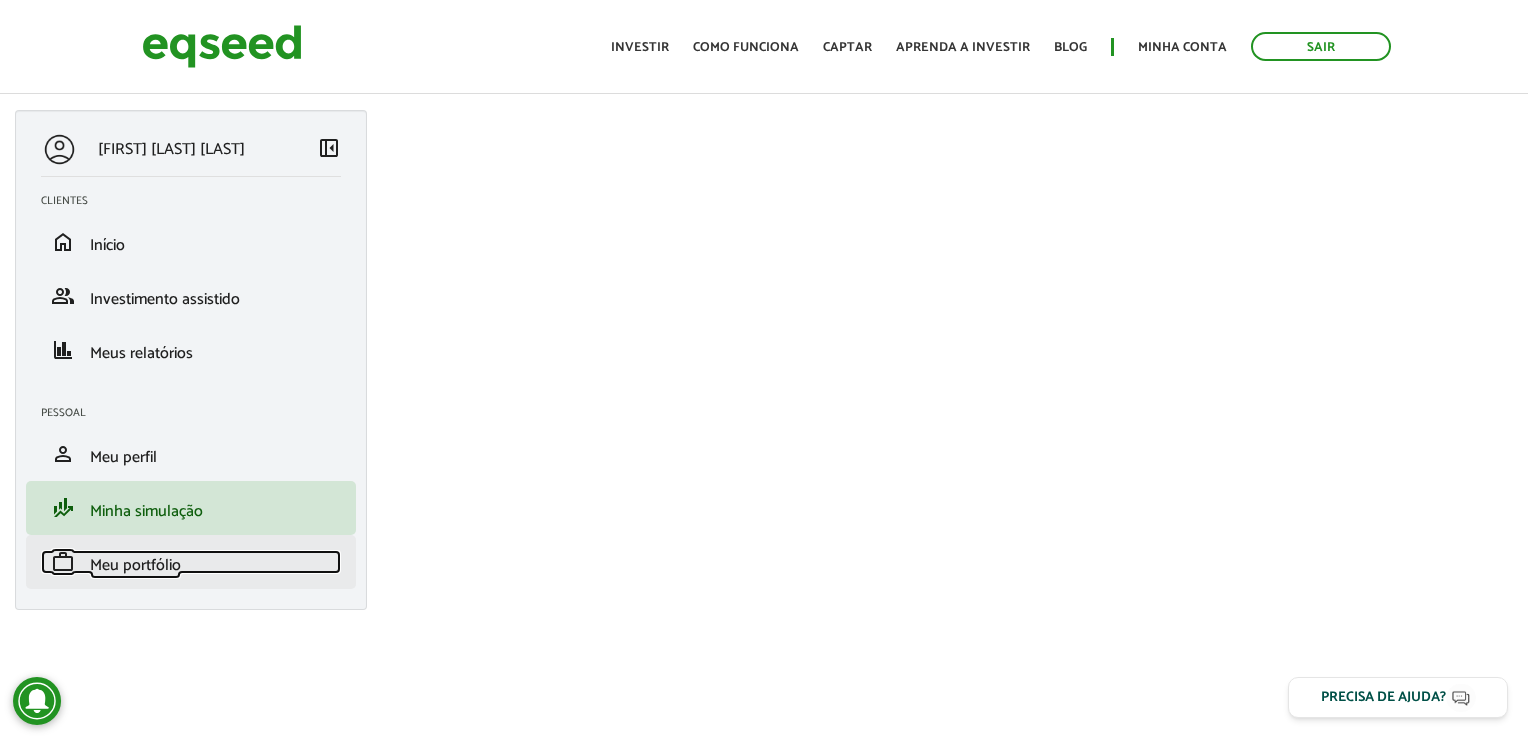 click on "Meu portfólio" at bounding box center (135, 565) 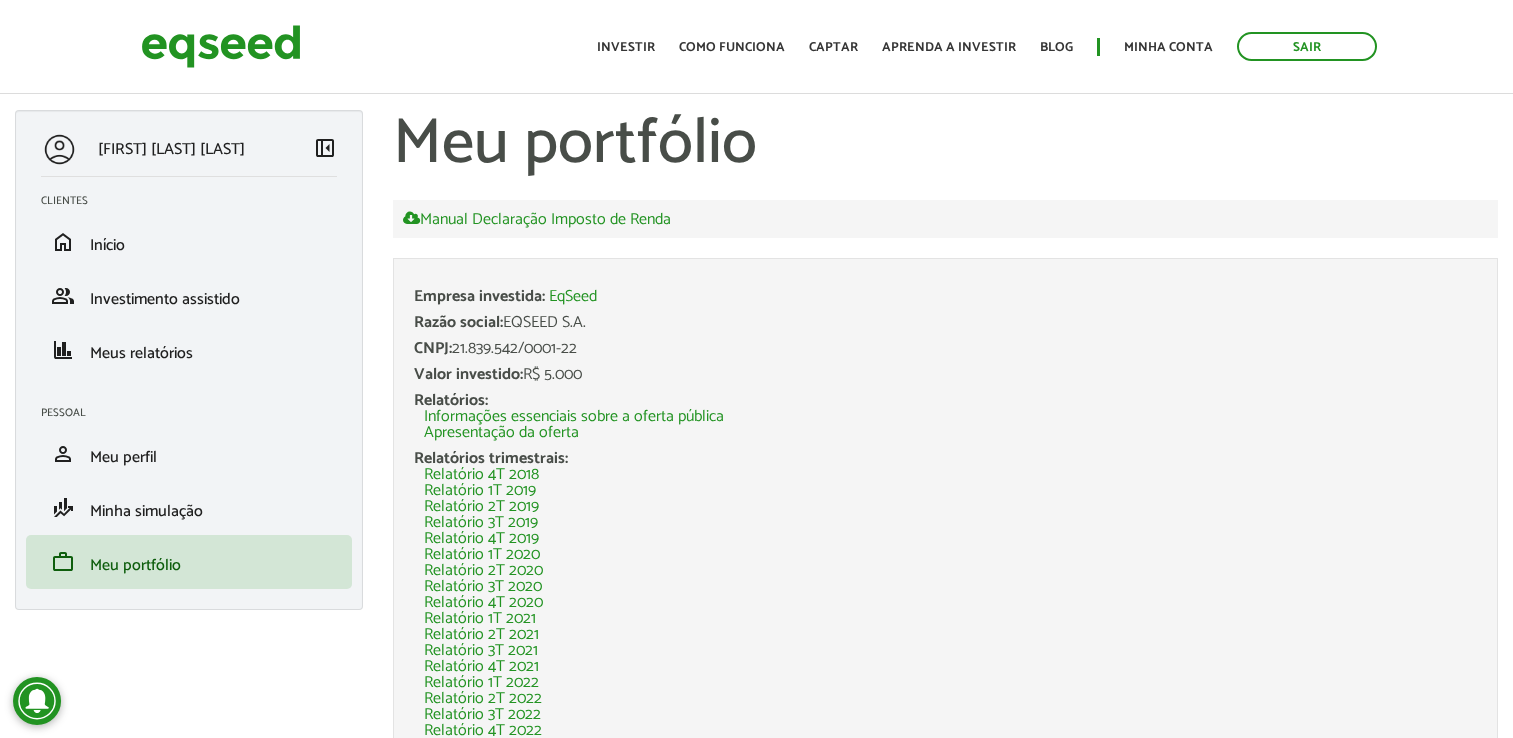 scroll, scrollTop: 0, scrollLeft: 0, axis: both 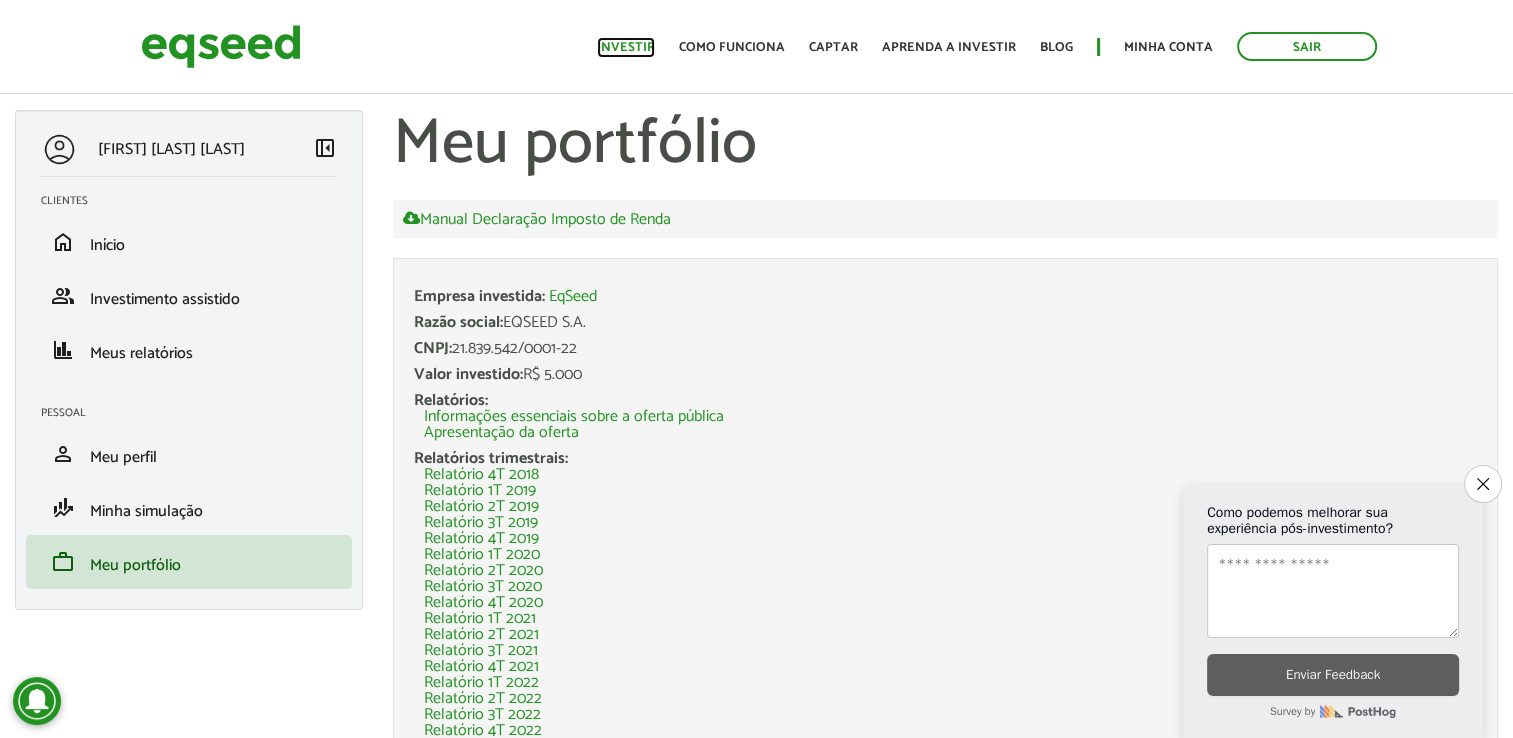 click on "Investir" at bounding box center (626, 47) 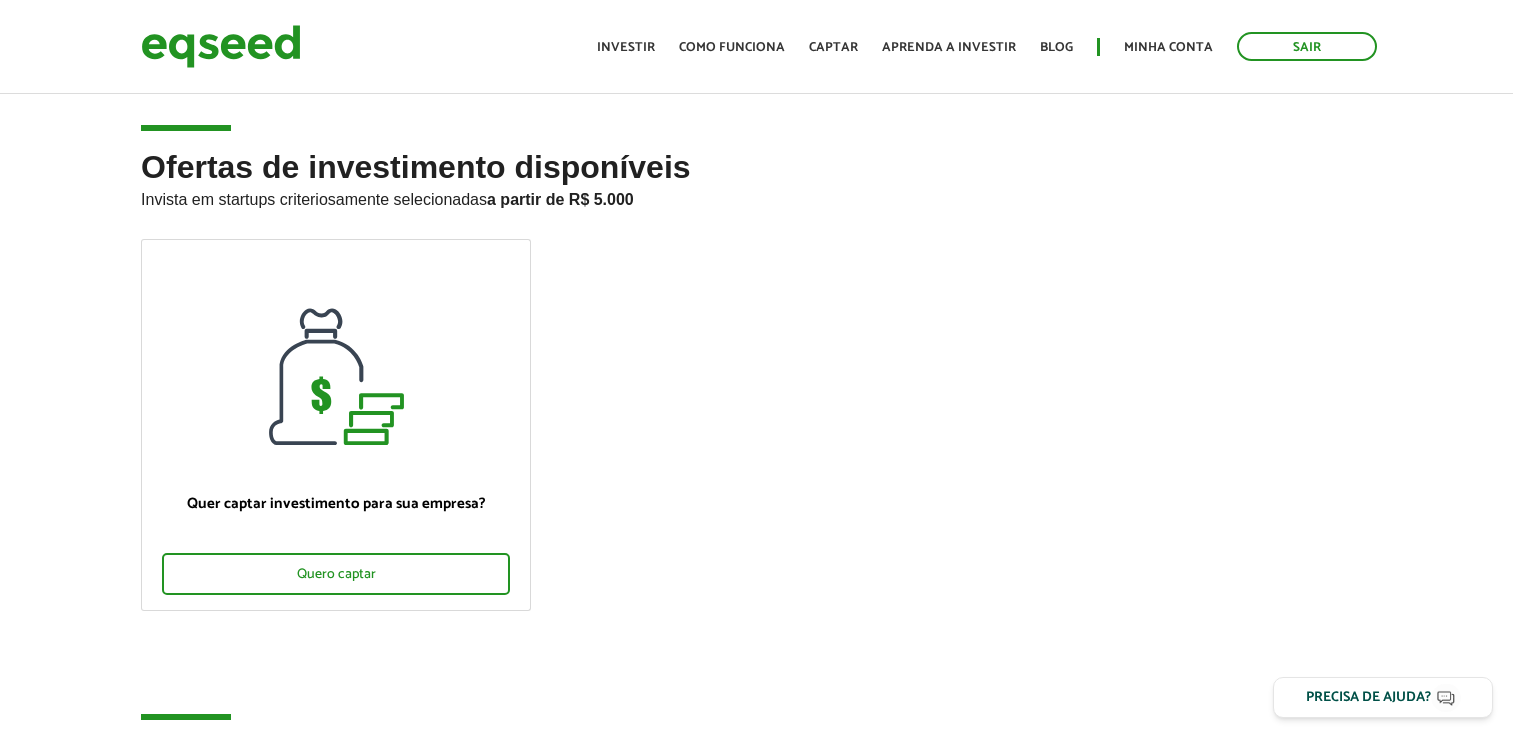 scroll, scrollTop: 0, scrollLeft: 0, axis: both 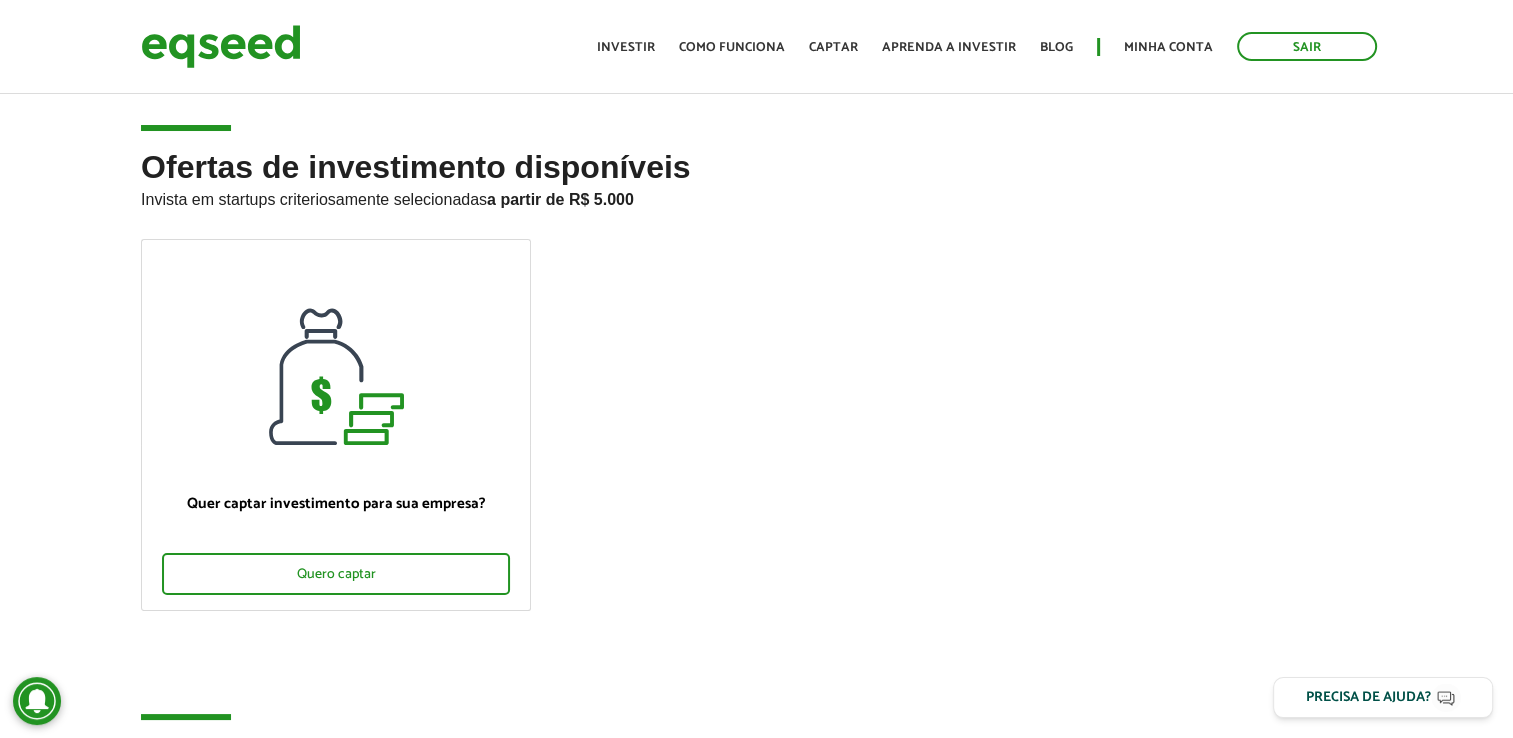 click on "Início
Investir
Como funciona
Captar
Aprenda a investir
Blog
Minha conta
Sair" at bounding box center (987, 46) 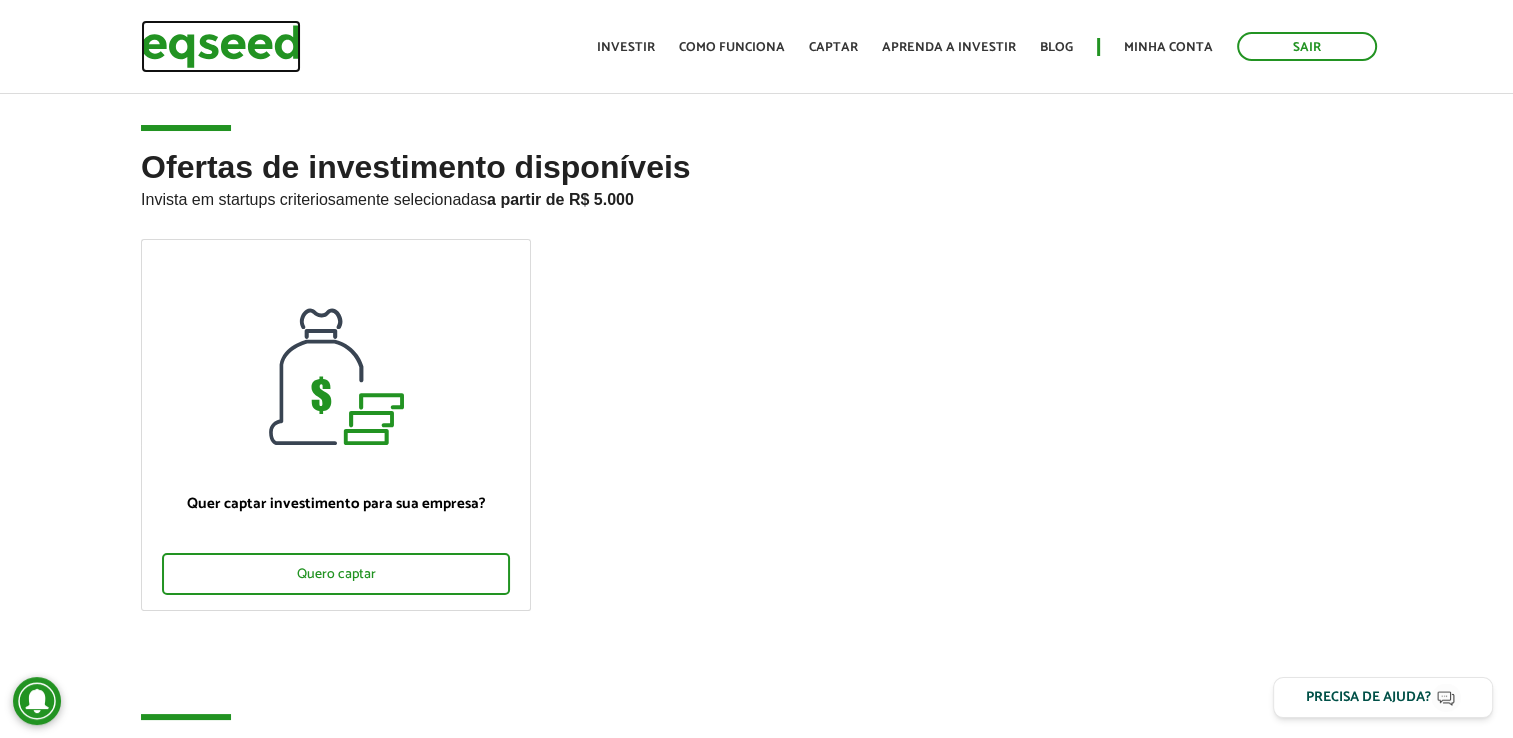 click at bounding box center (221, 46) 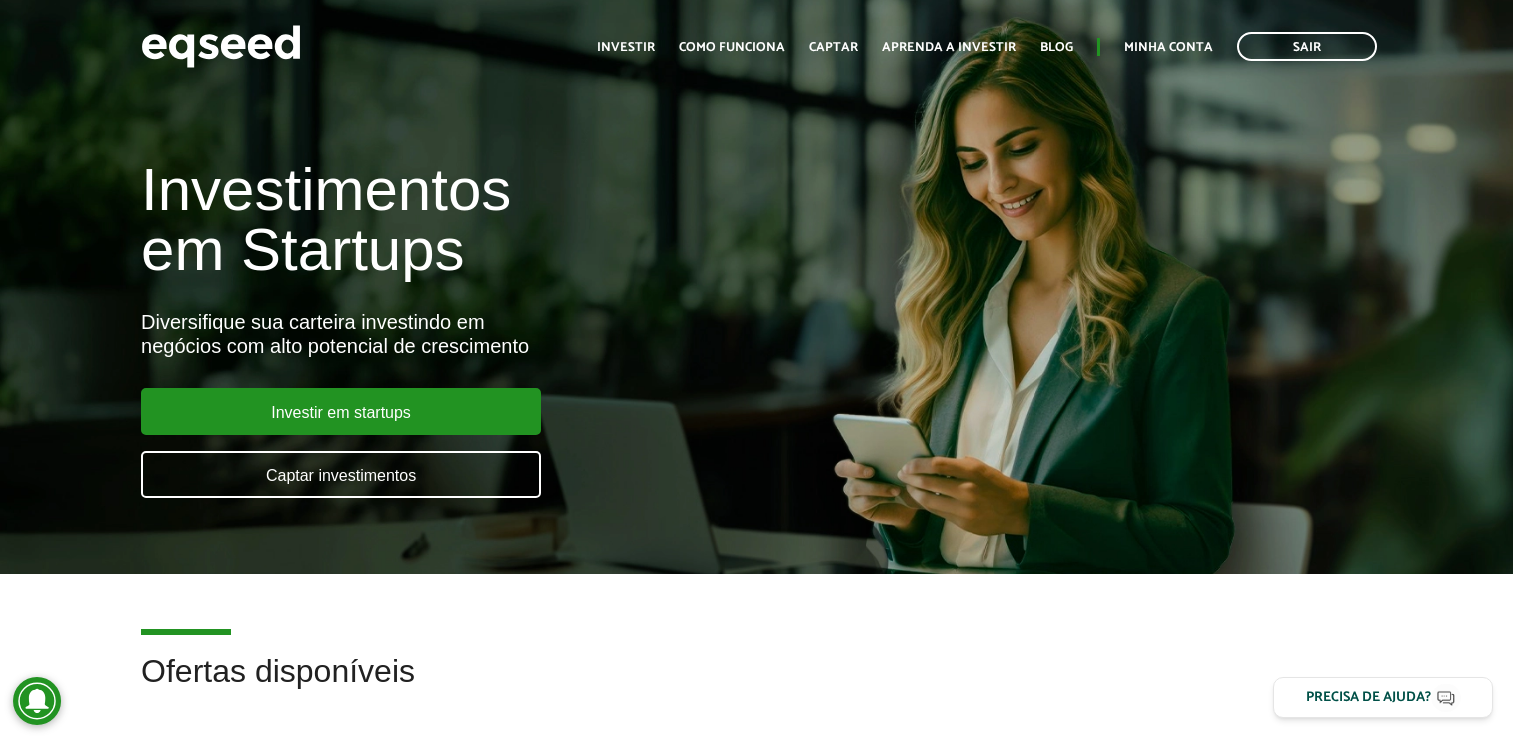 scroll, scrollTop: 0, scrollLeft: 0, axis: both 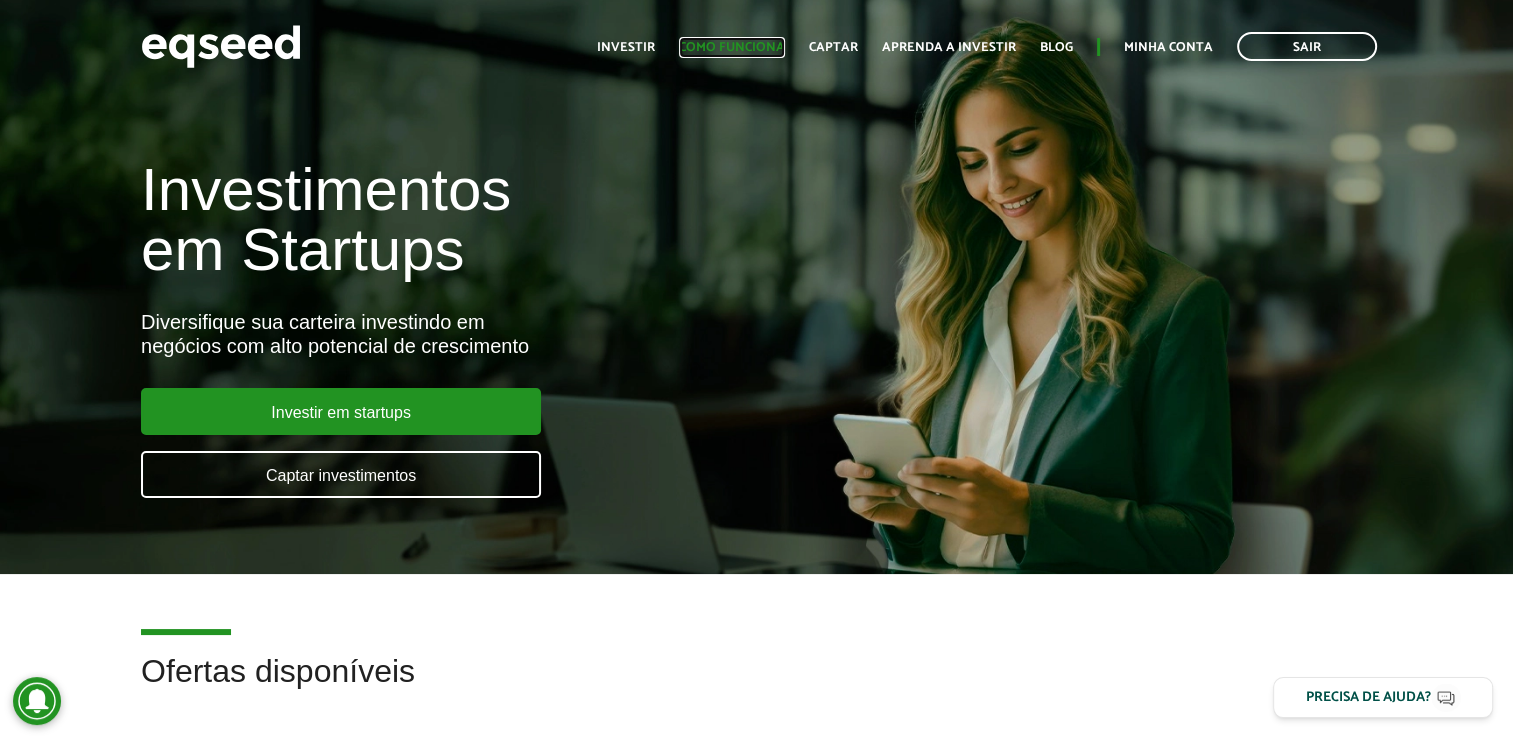 click on "Como funciona" at bounding box center [732, 47] 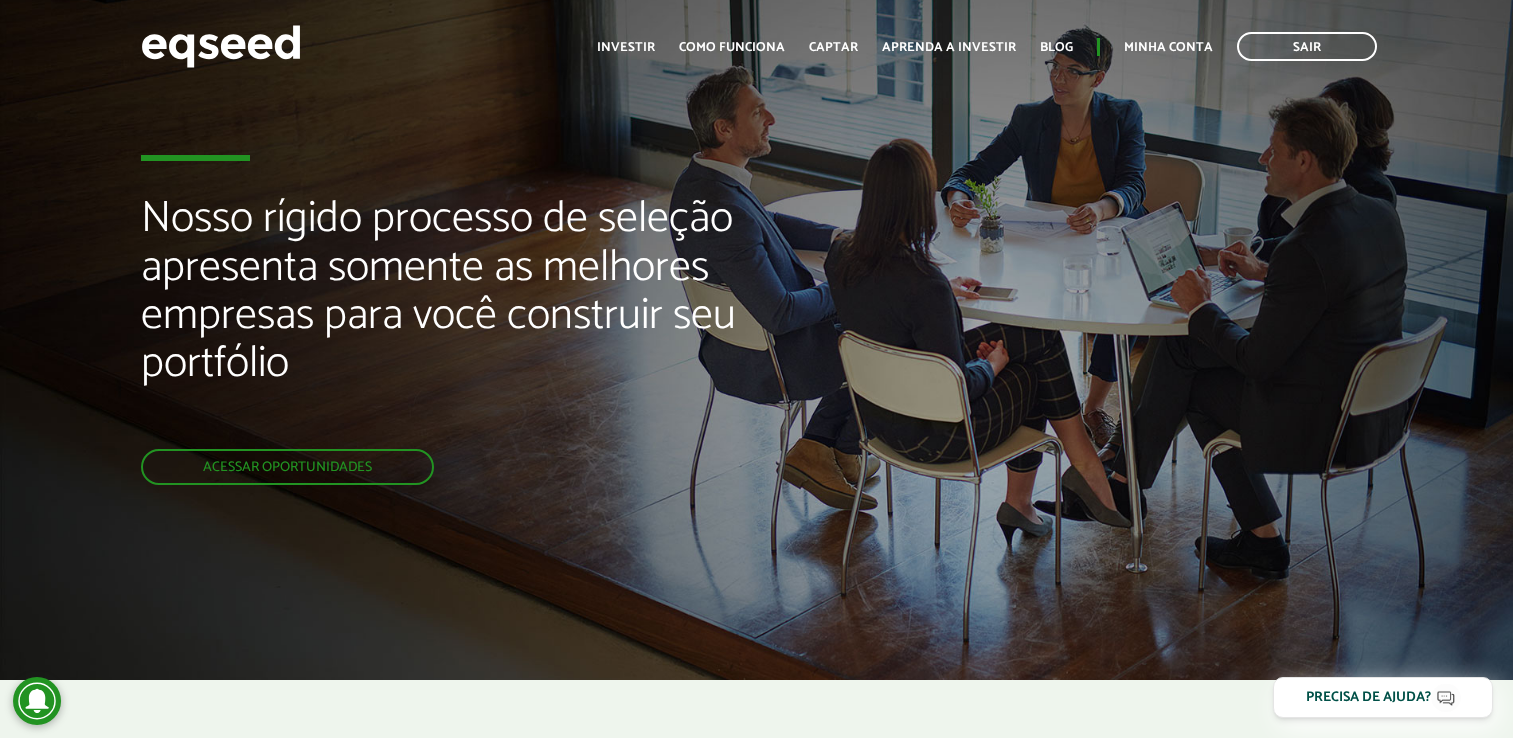scroll, scrollTop: 0, scrollLeft: 0, axis: both 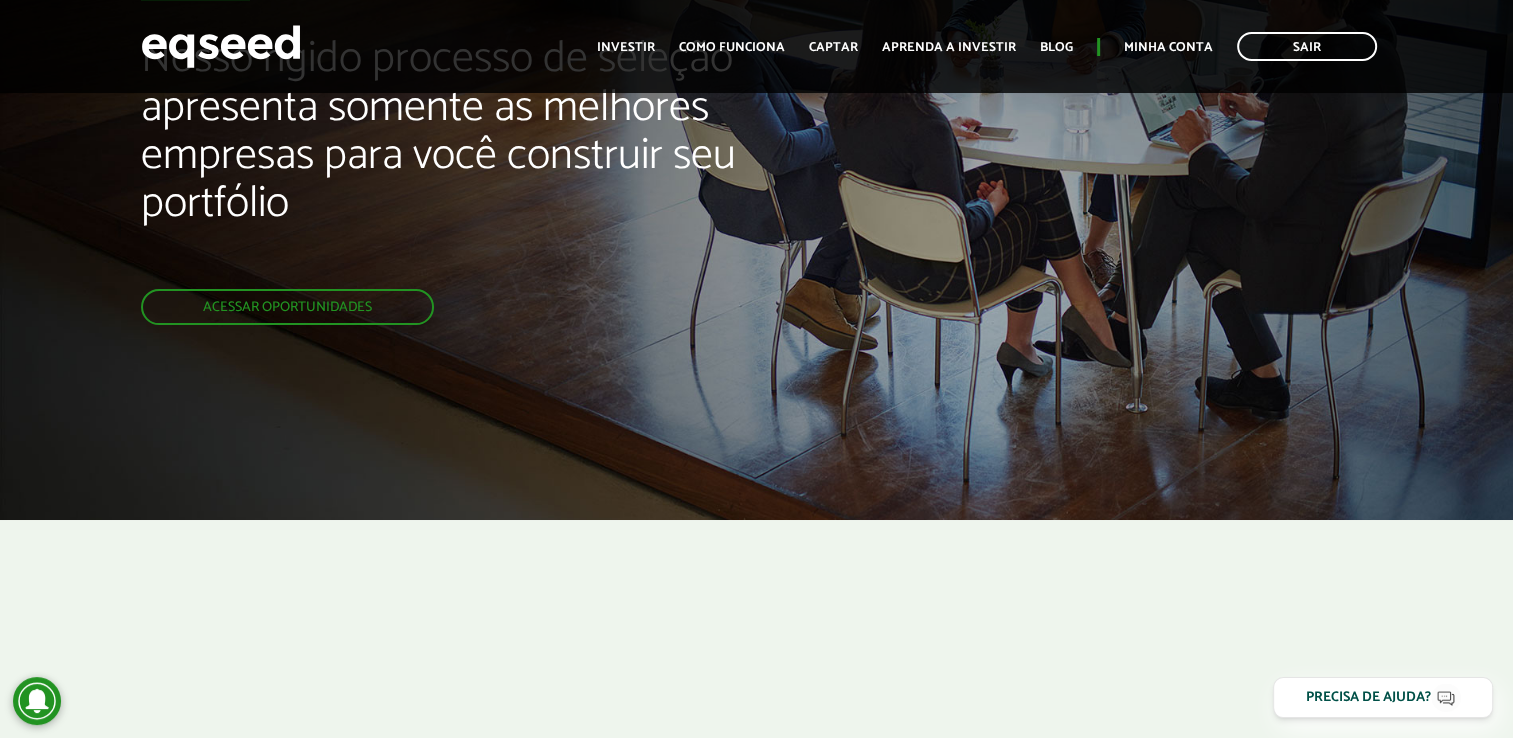 drag, startPoint x: 1524, startPoint y: 730, endPoint x: 808, endPoint y: 553, distance: 737.5534 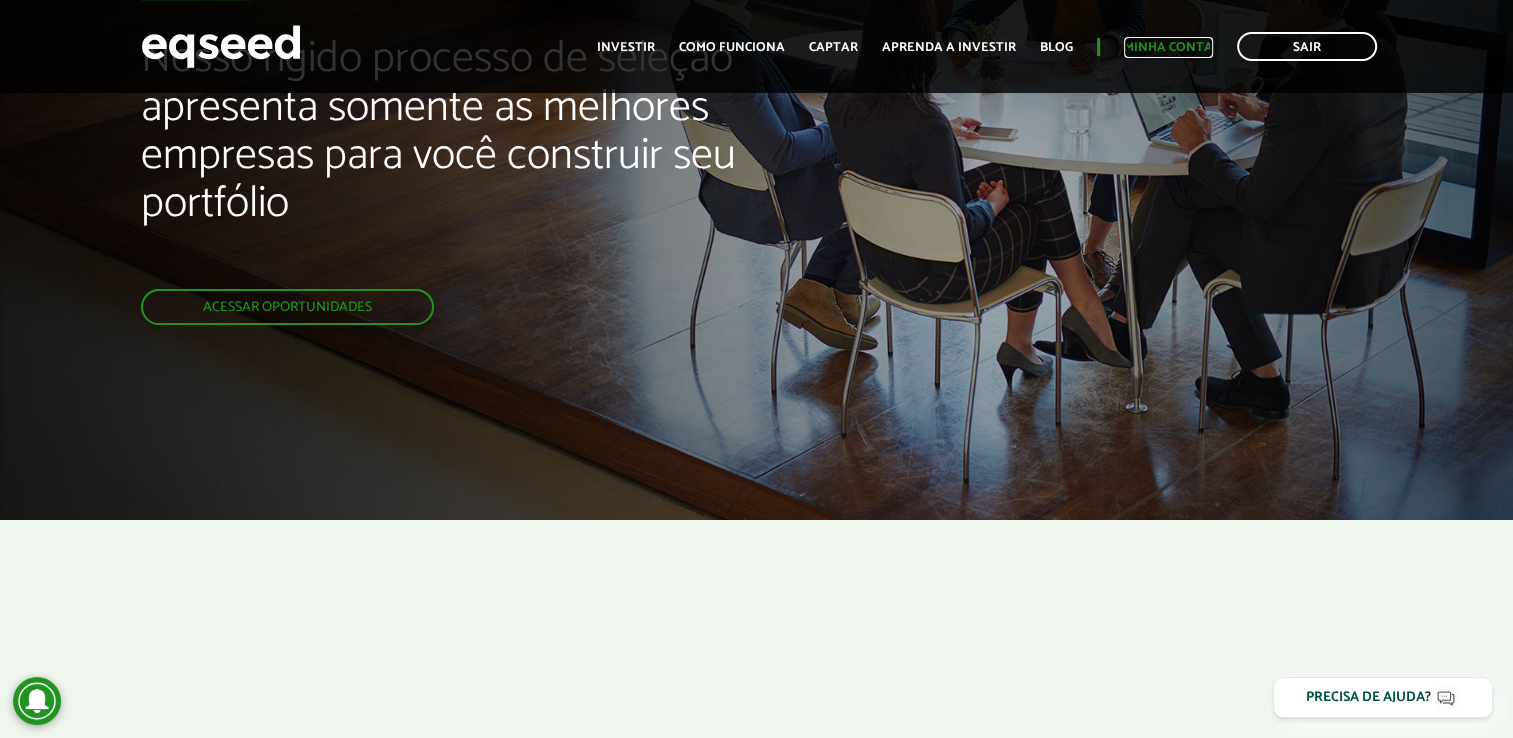 click on "Minha conta" at bounding box center (1168, 47) 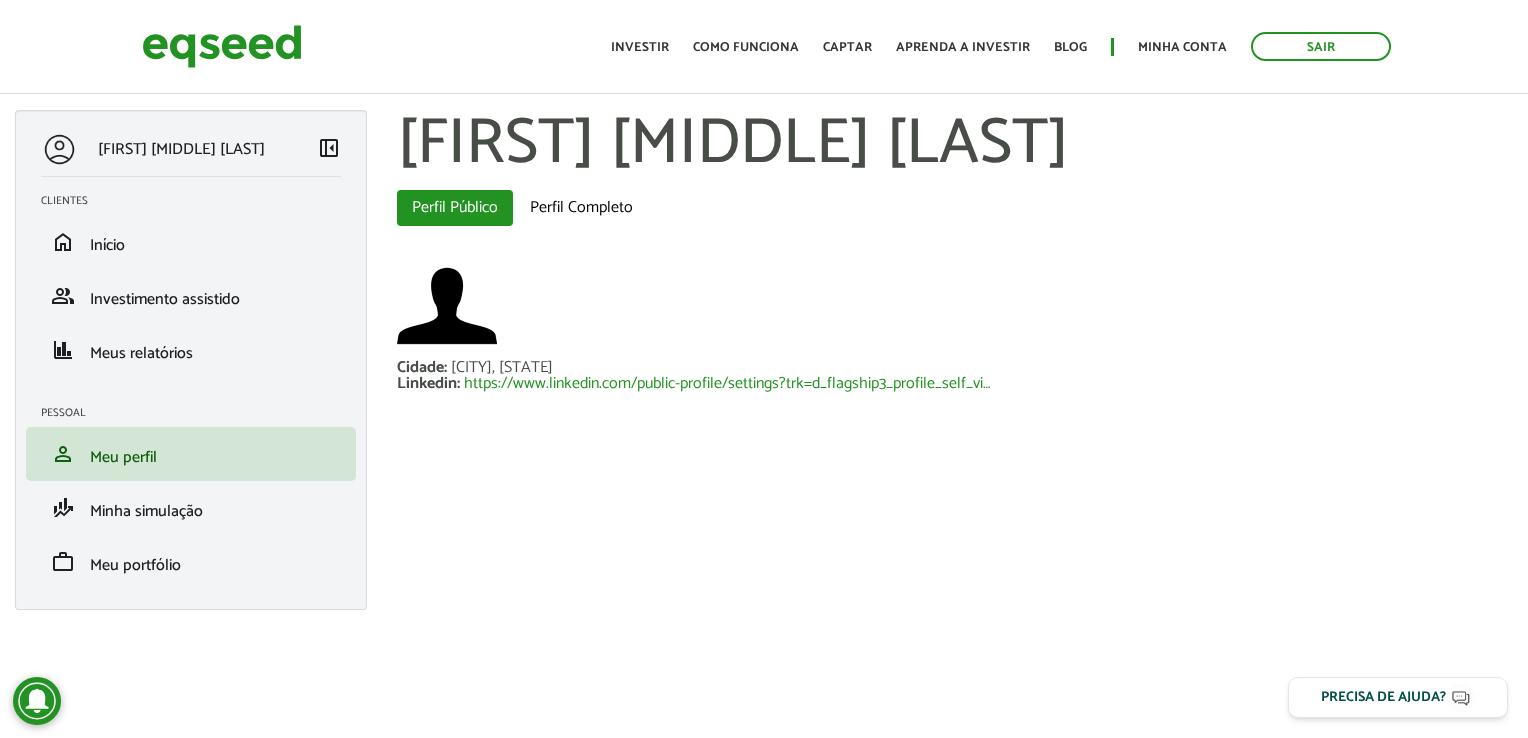 scroll, scrollTop: 0, scrollLeft: 0, axis: both 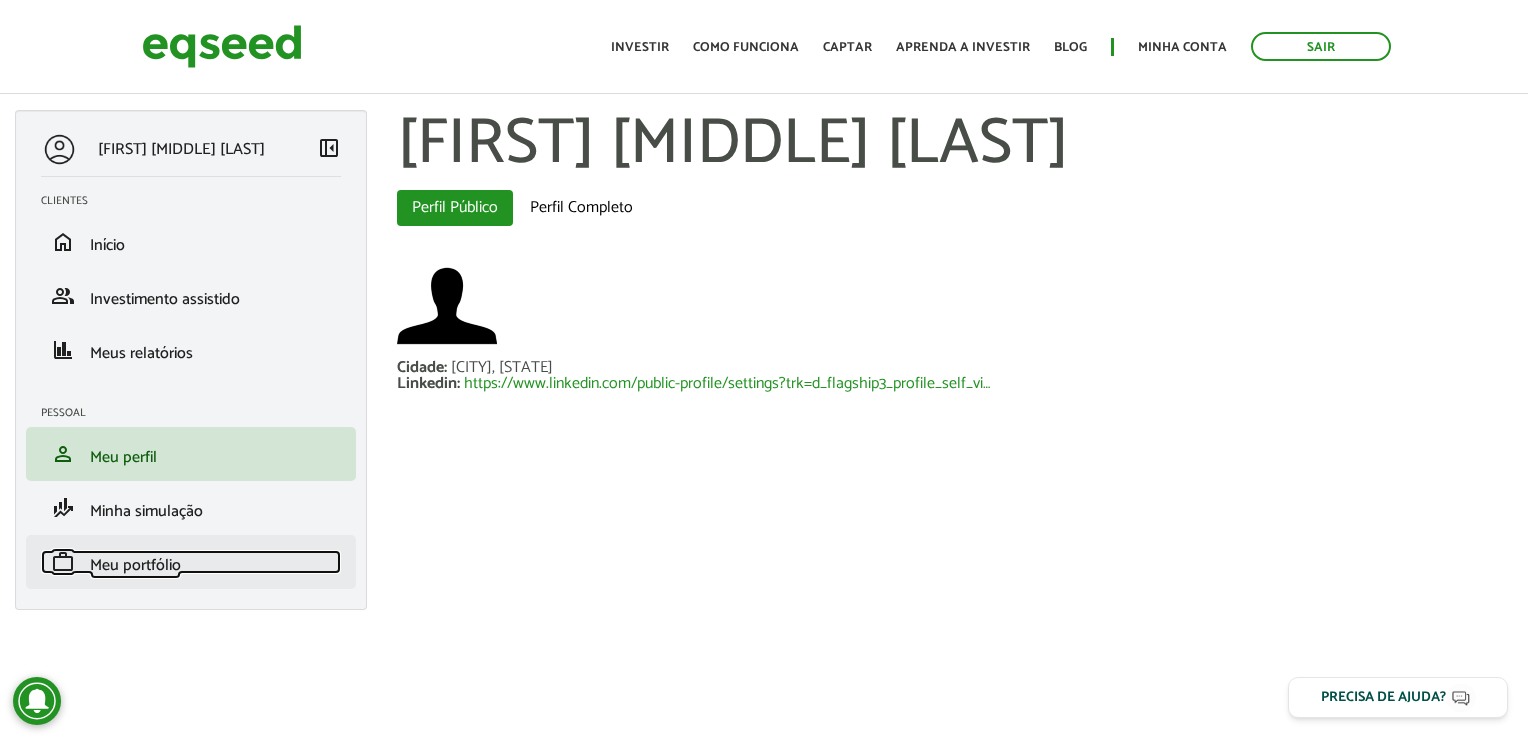 click on "Meu portfólio" at bounding box center [135, 565] 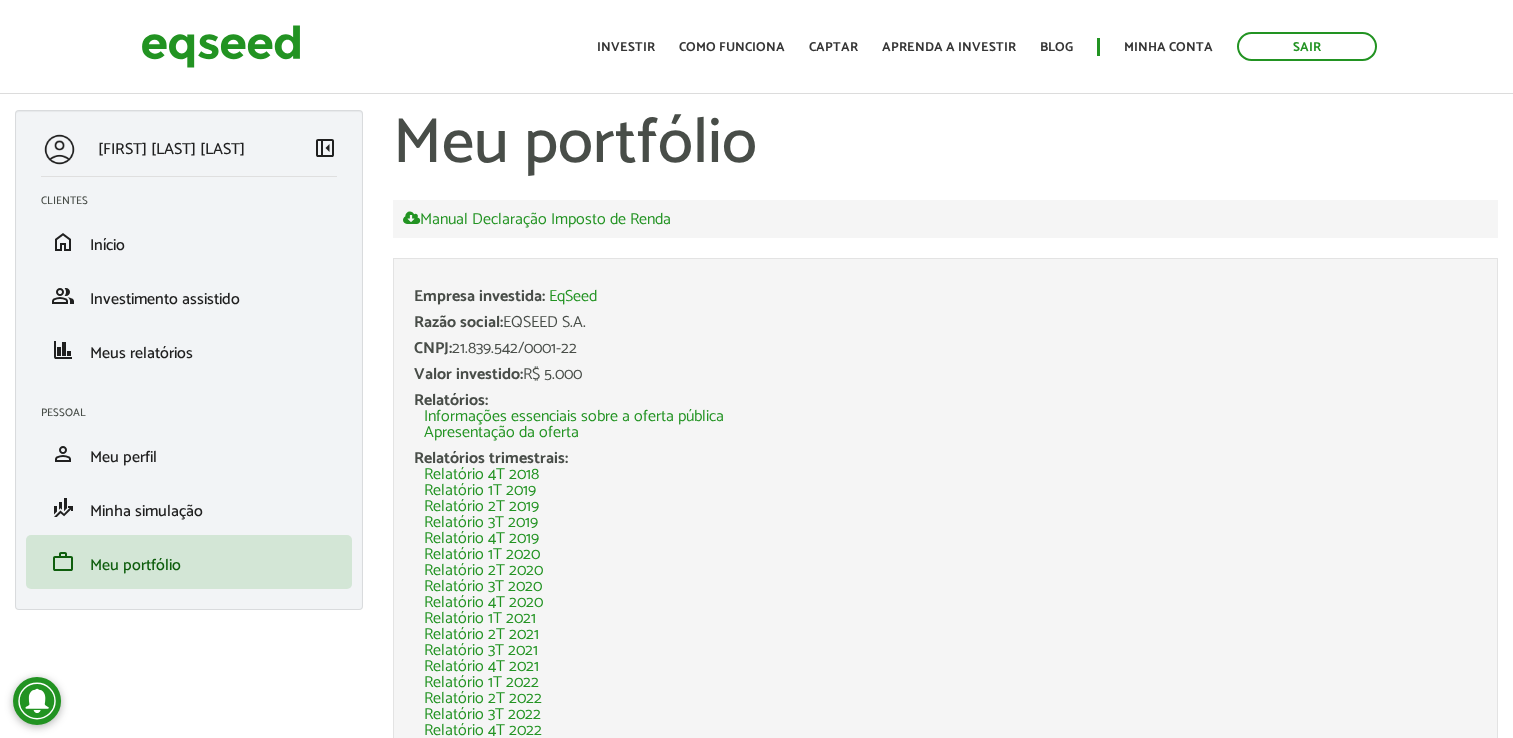 scroll, scrollTop: 0, scrollLeft: 0, axis: both 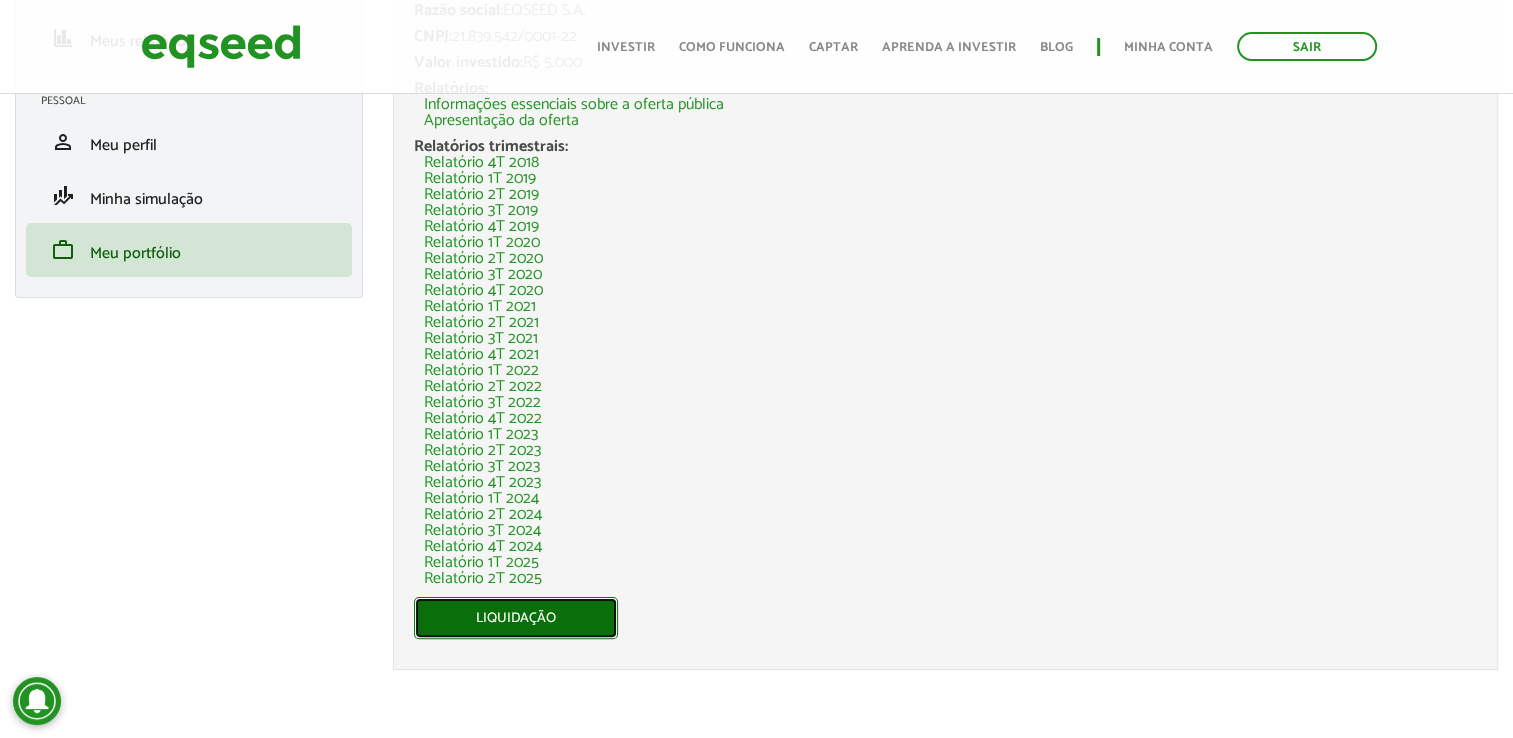 click on "Liquidação" at bounding box center [516, 618] 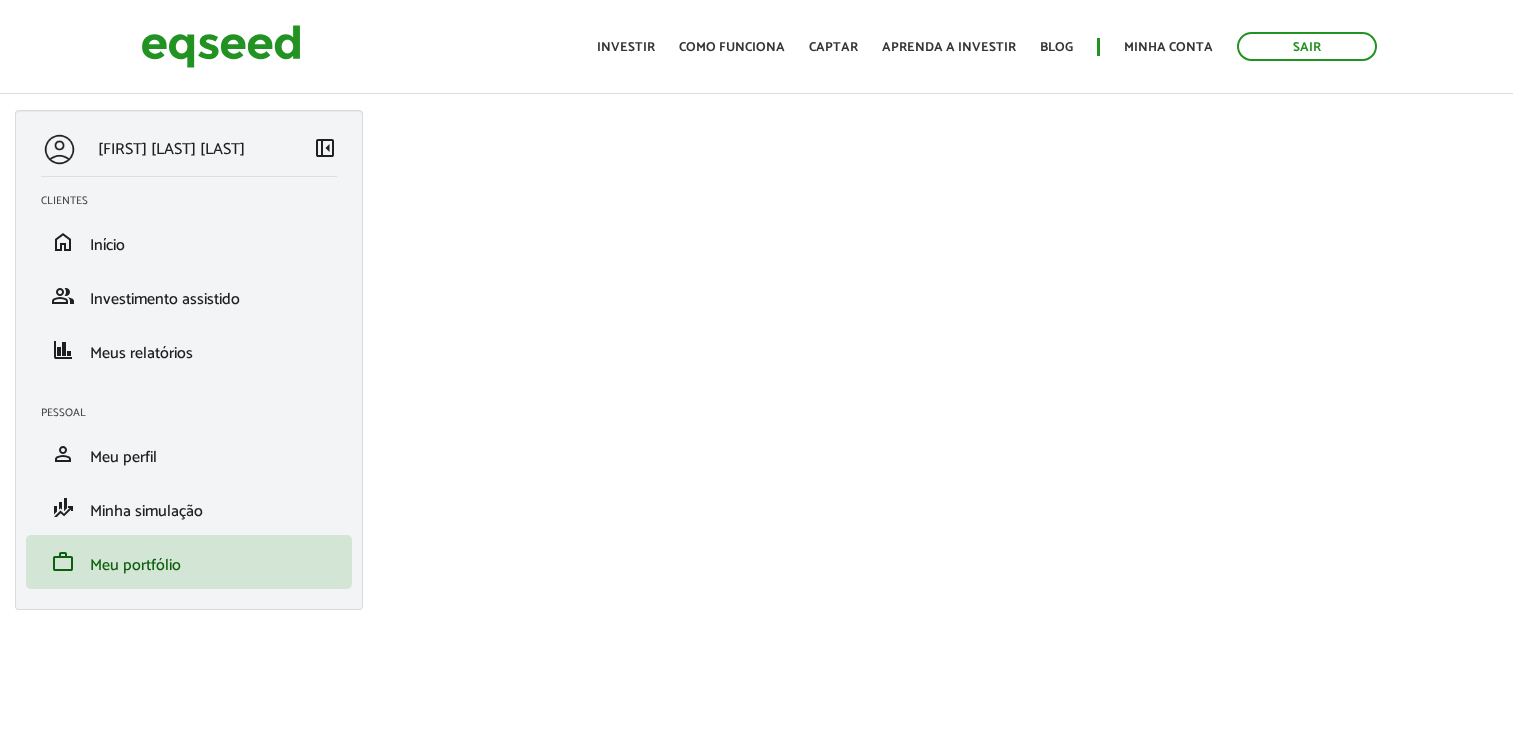 scroll, scrollTop: 0, scrollLeft: 0, axis: both 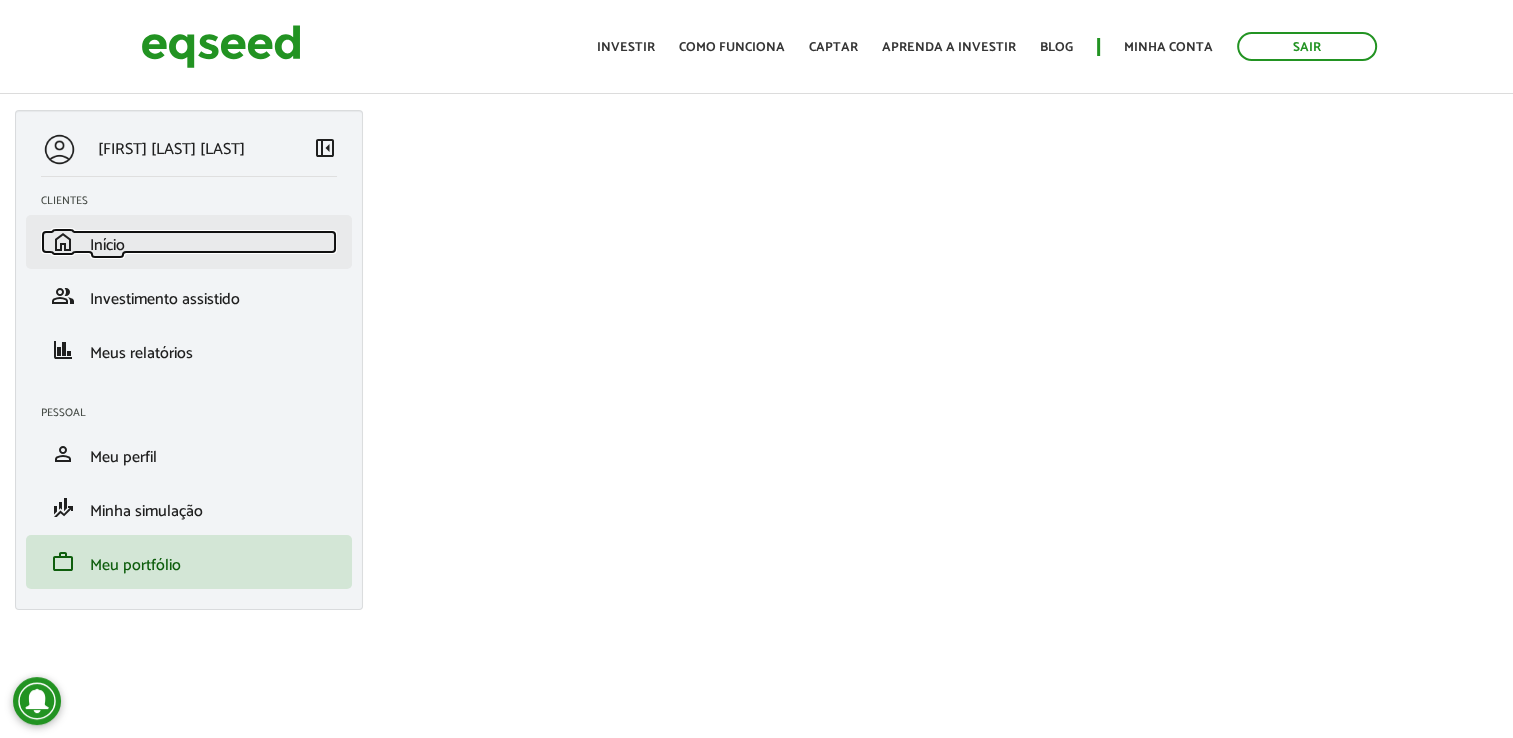 click on "Início" at bounding box center [107, 245] 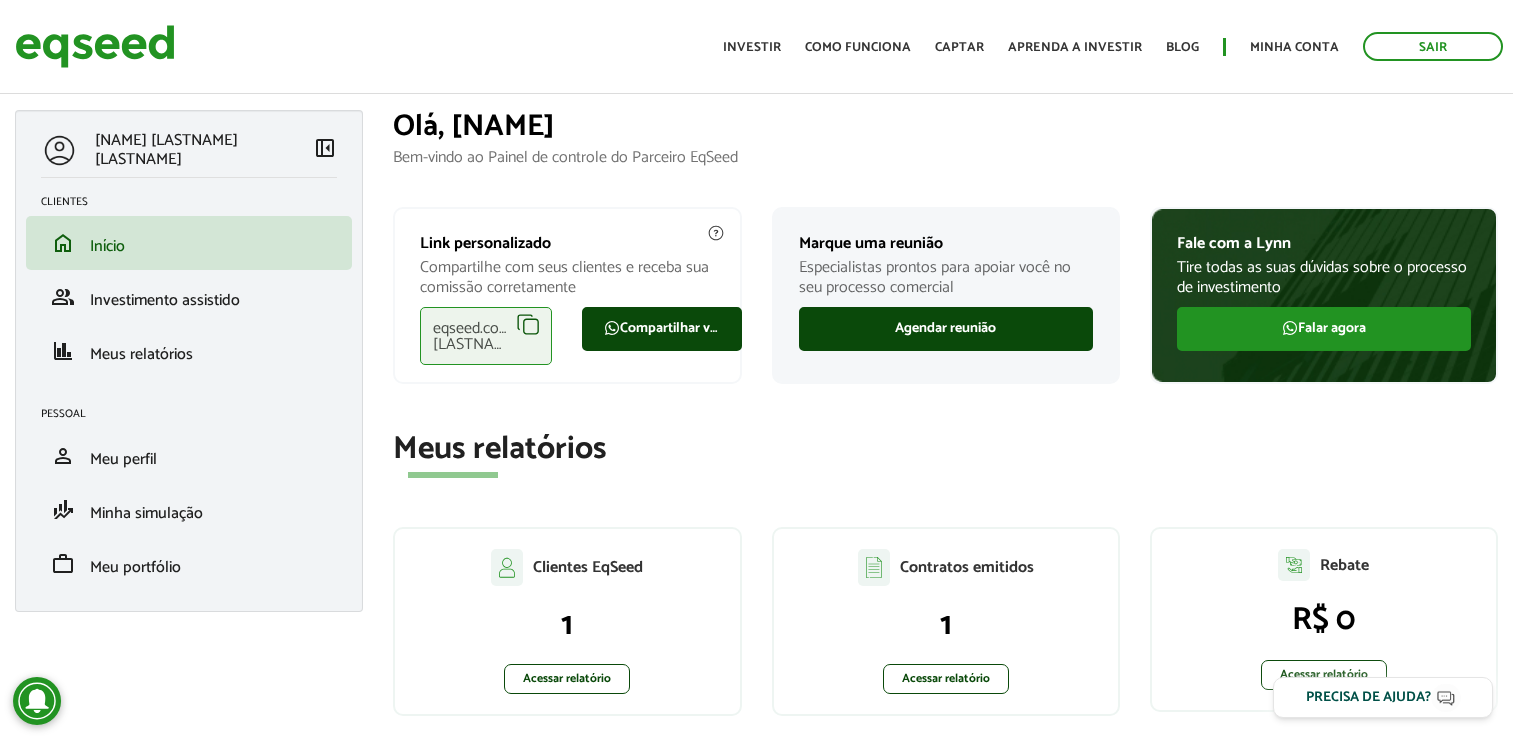 scroll, scrollTop: 0, scrollLeft: 0, axis: both 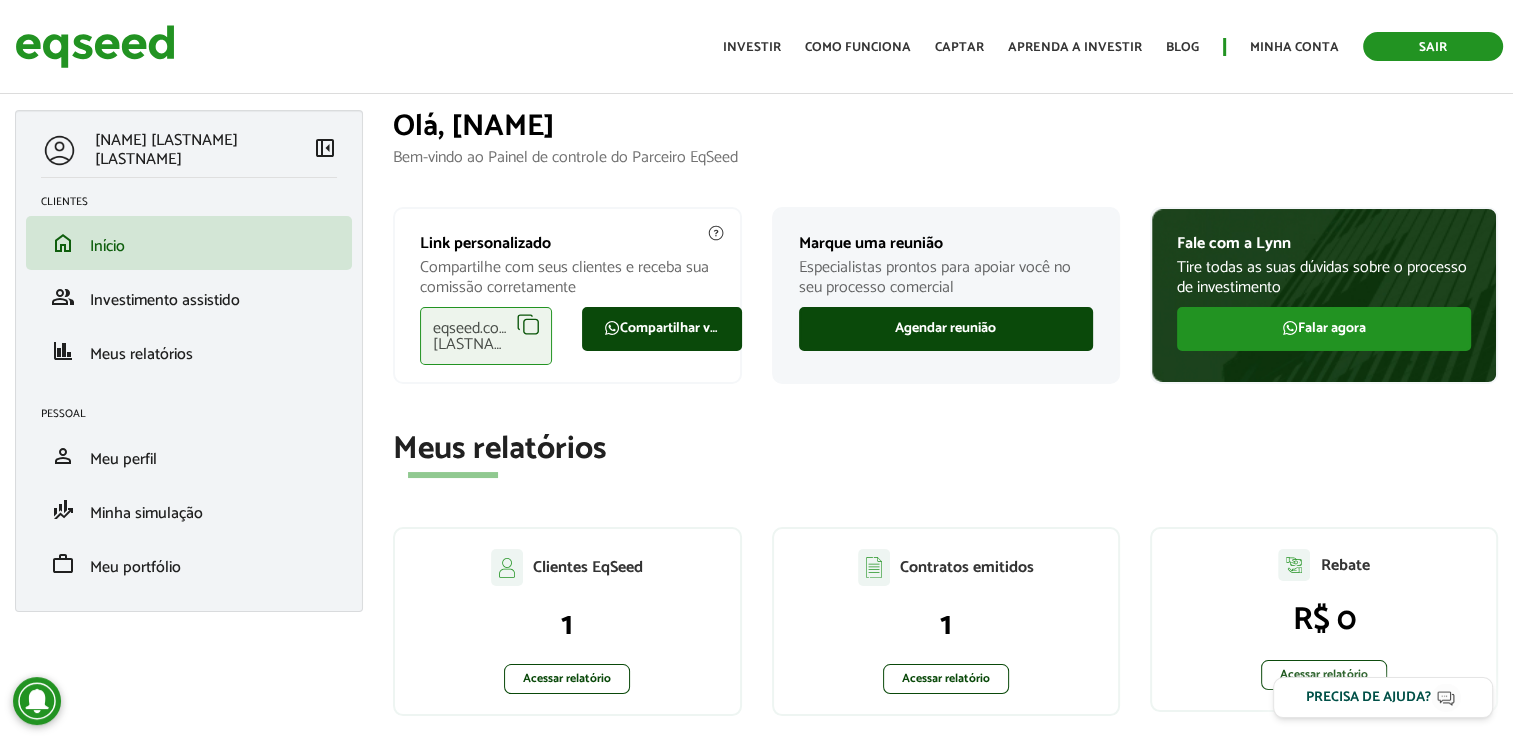 click on "Sair" at bounding box center [1433, 46] 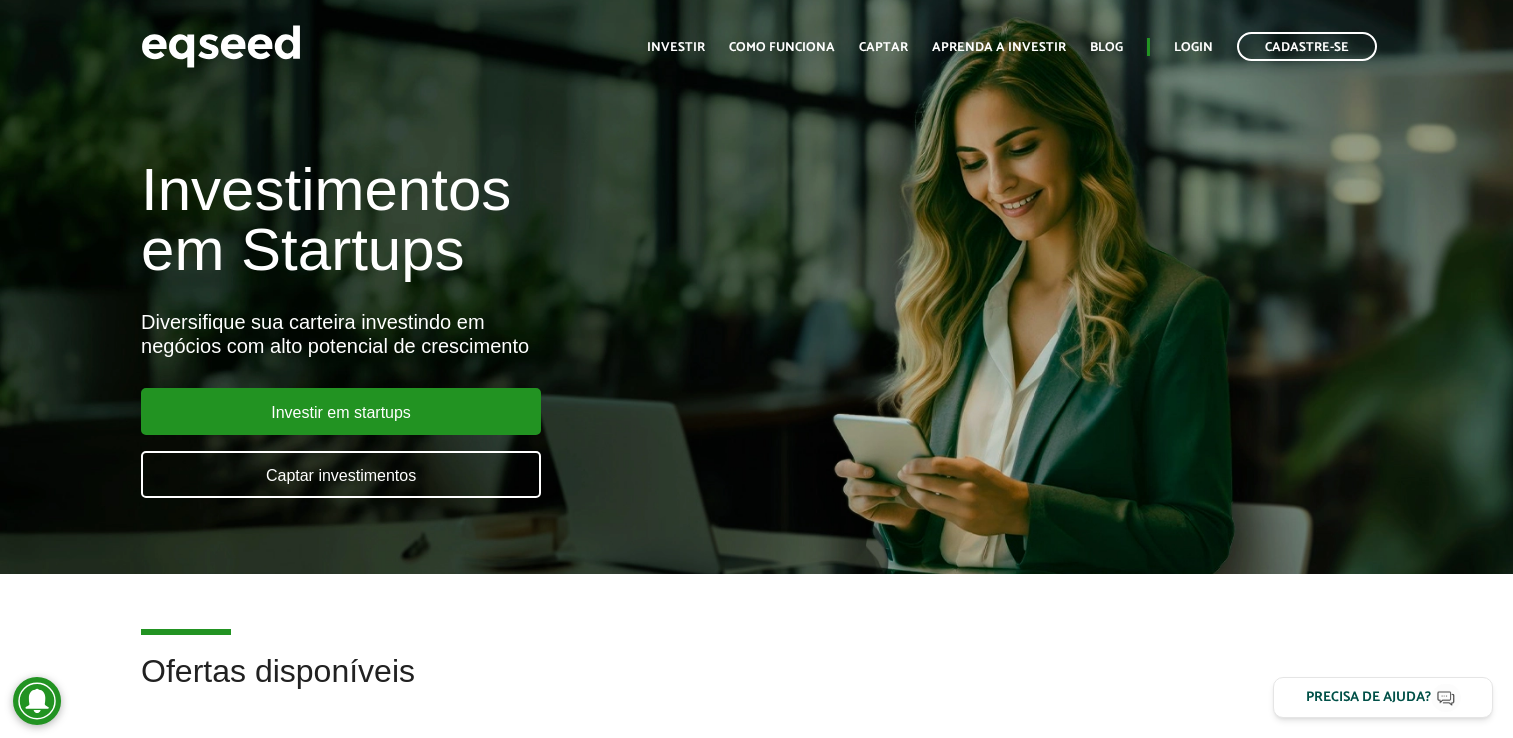 scroll, scrollTop: 0, scrollLeft: 0, axis: both 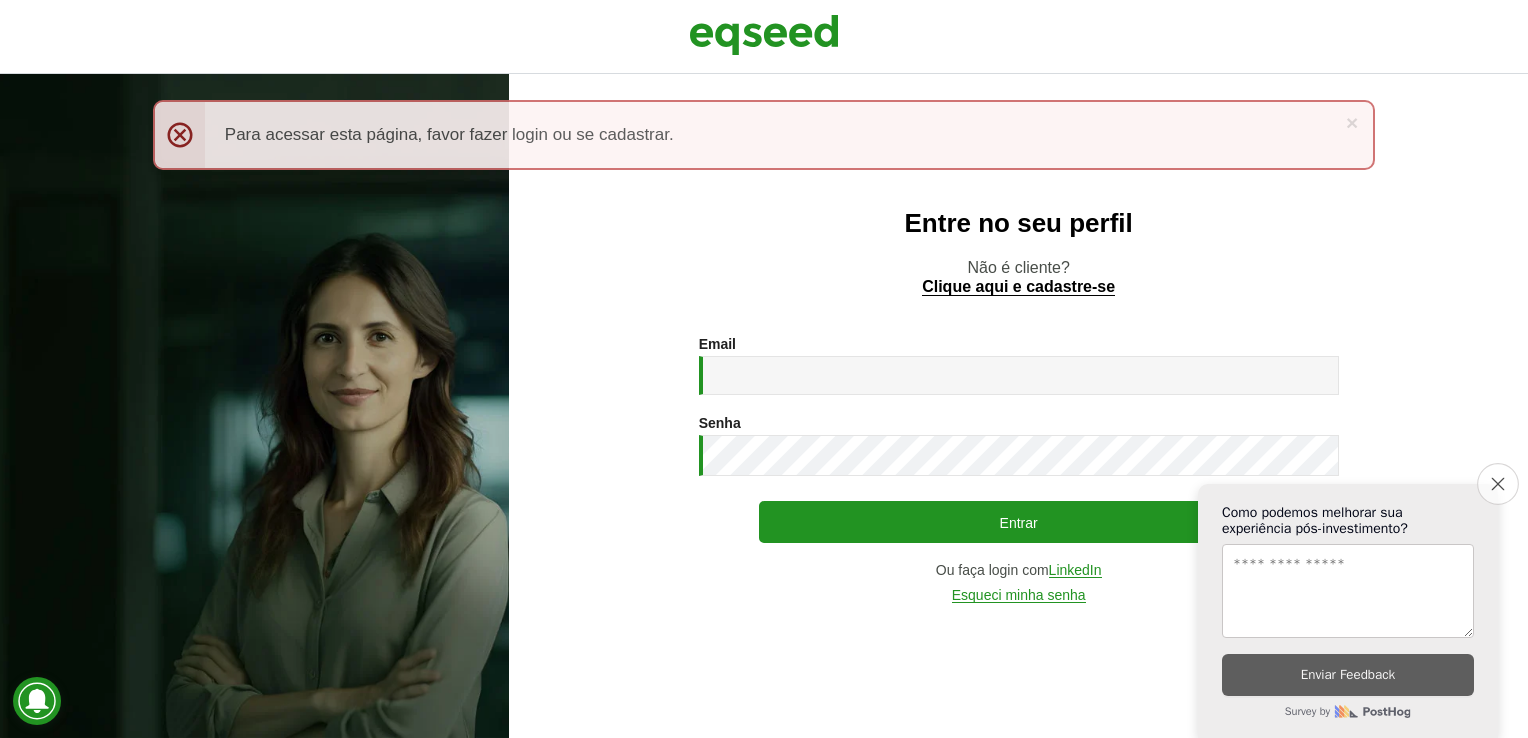 click on "Close survey" 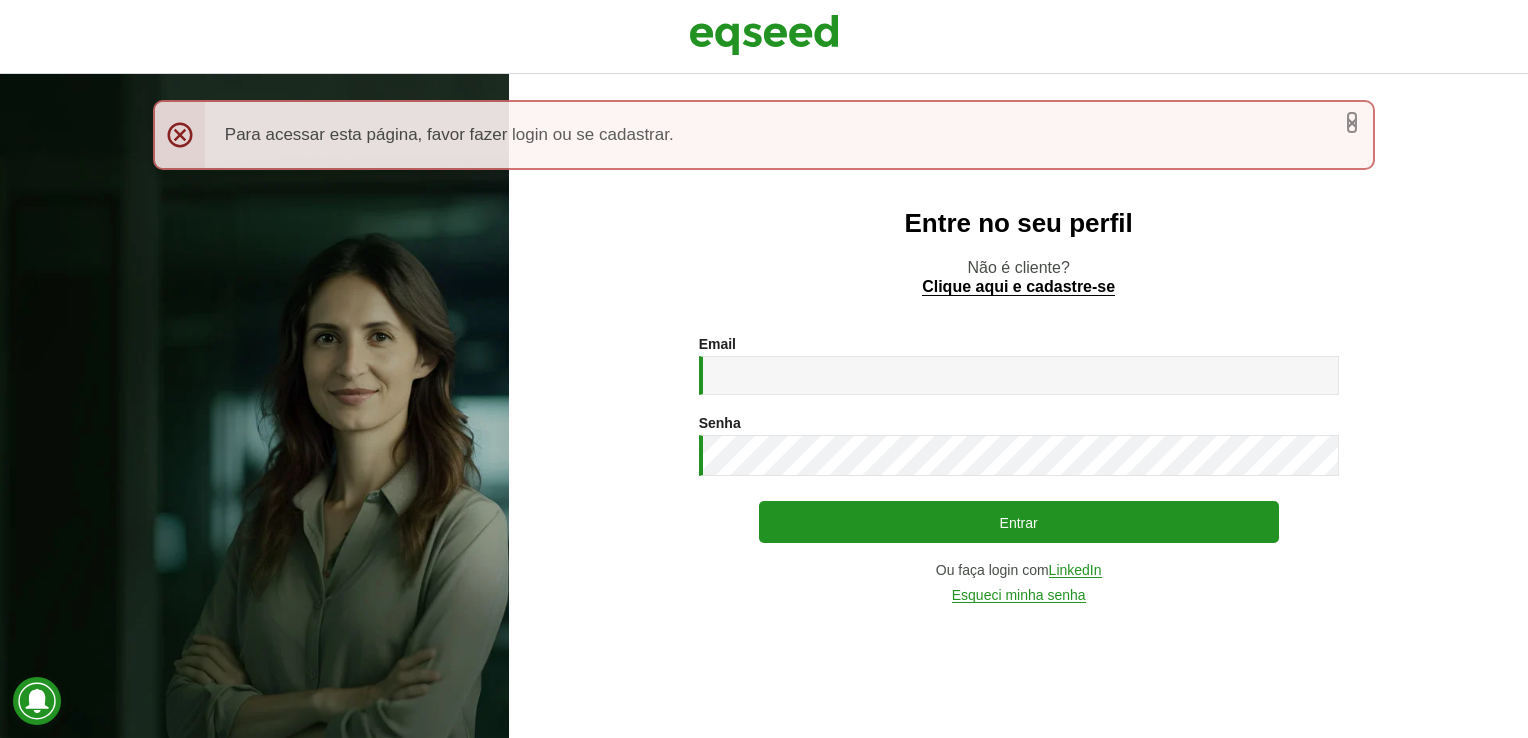 click on "×" at bounding box center (1352, 122) 